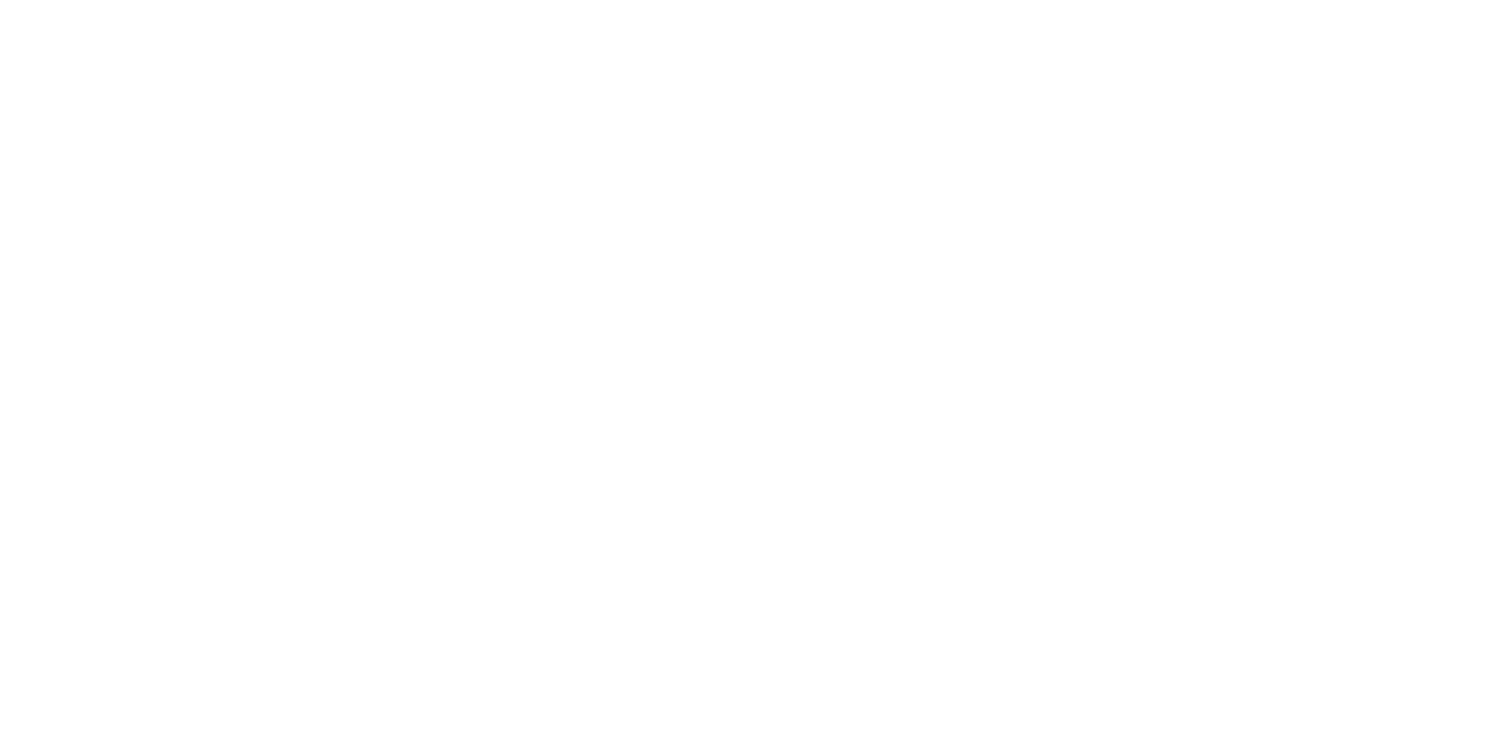 scroll, scrollTop: 0, scrollLeft: 0, axis: both 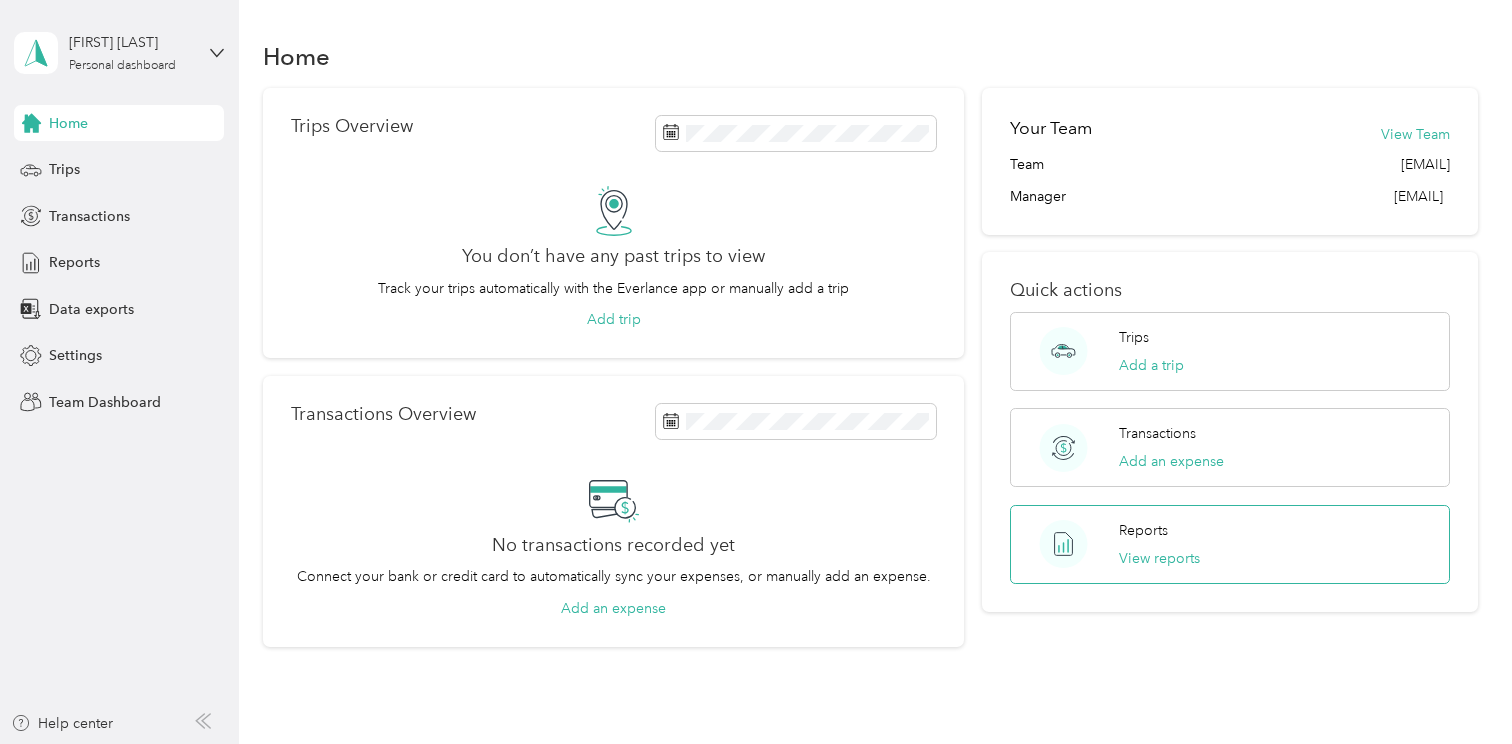 click on "Reports" at bounding box center [1143, 530] 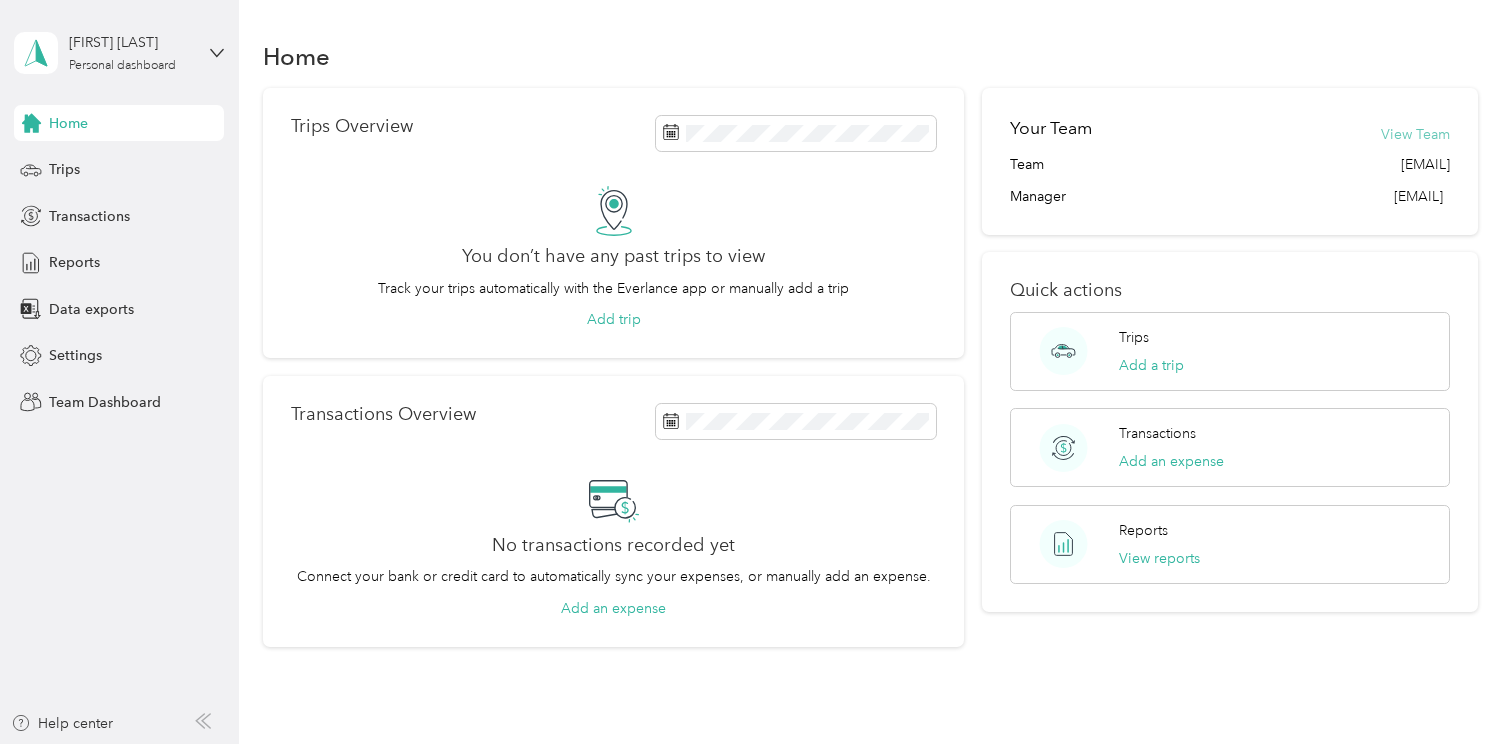 click on "View Team" at bounding box center (1415, 134) 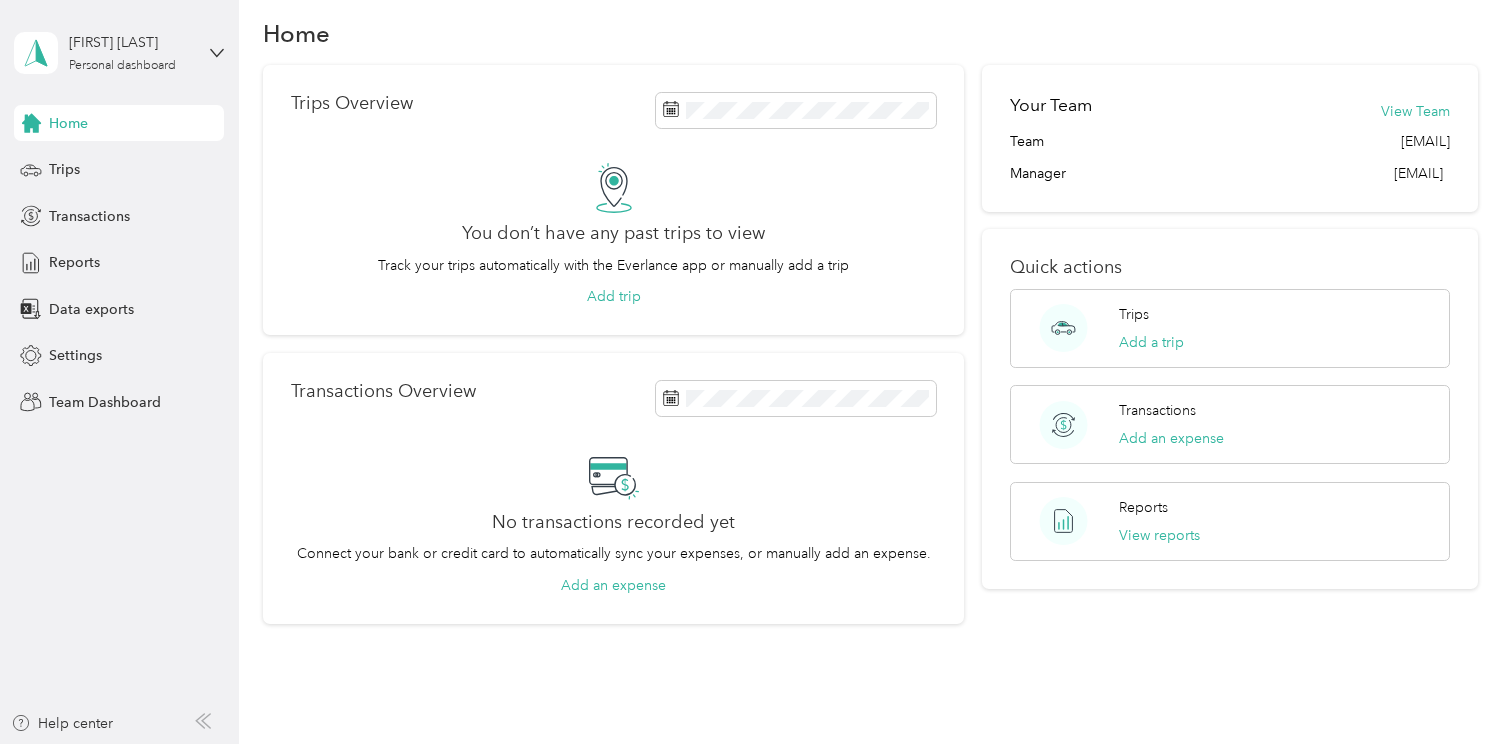 scroll, scrollTop: 0, scrollLeft: 0, axis: both 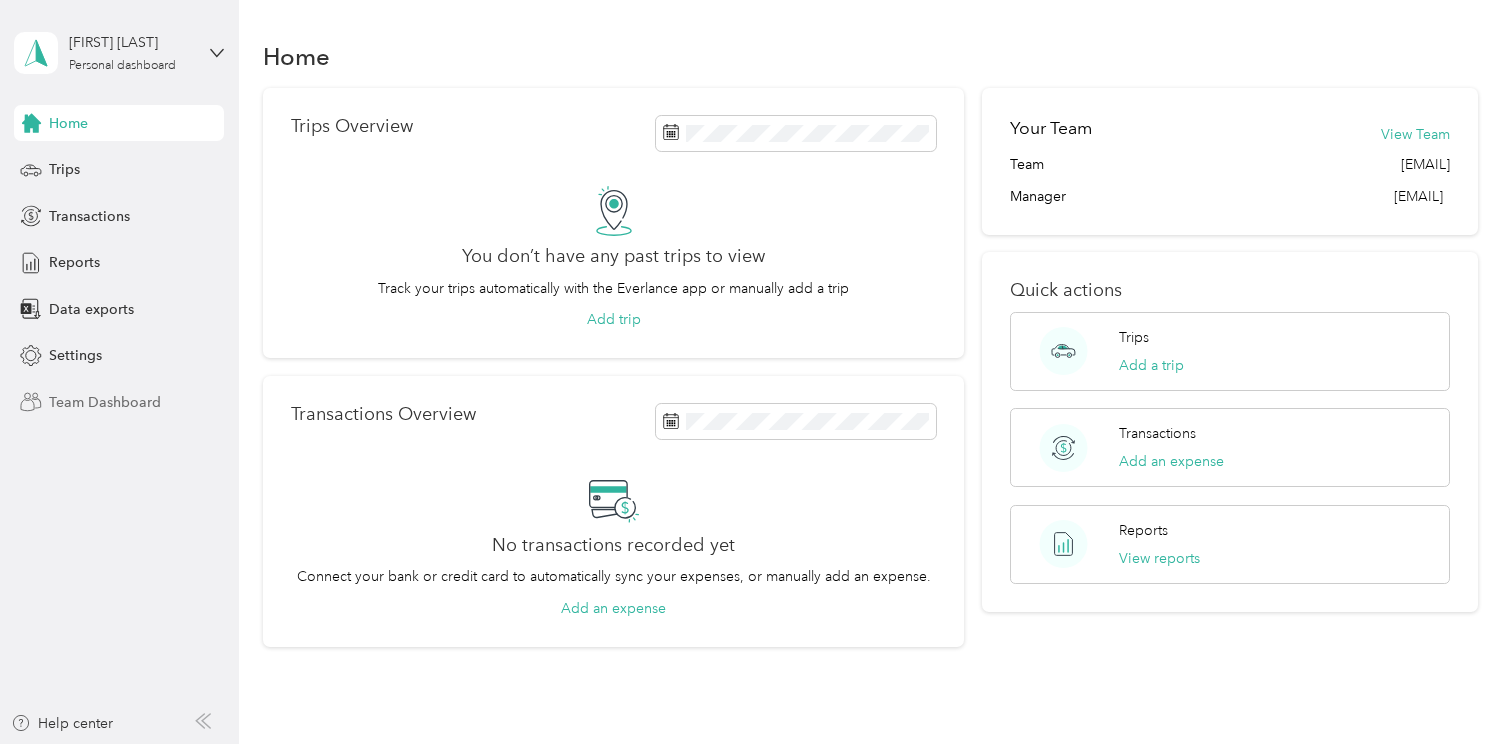 click on "Team Dashboard" at bounding box center (105, 402) 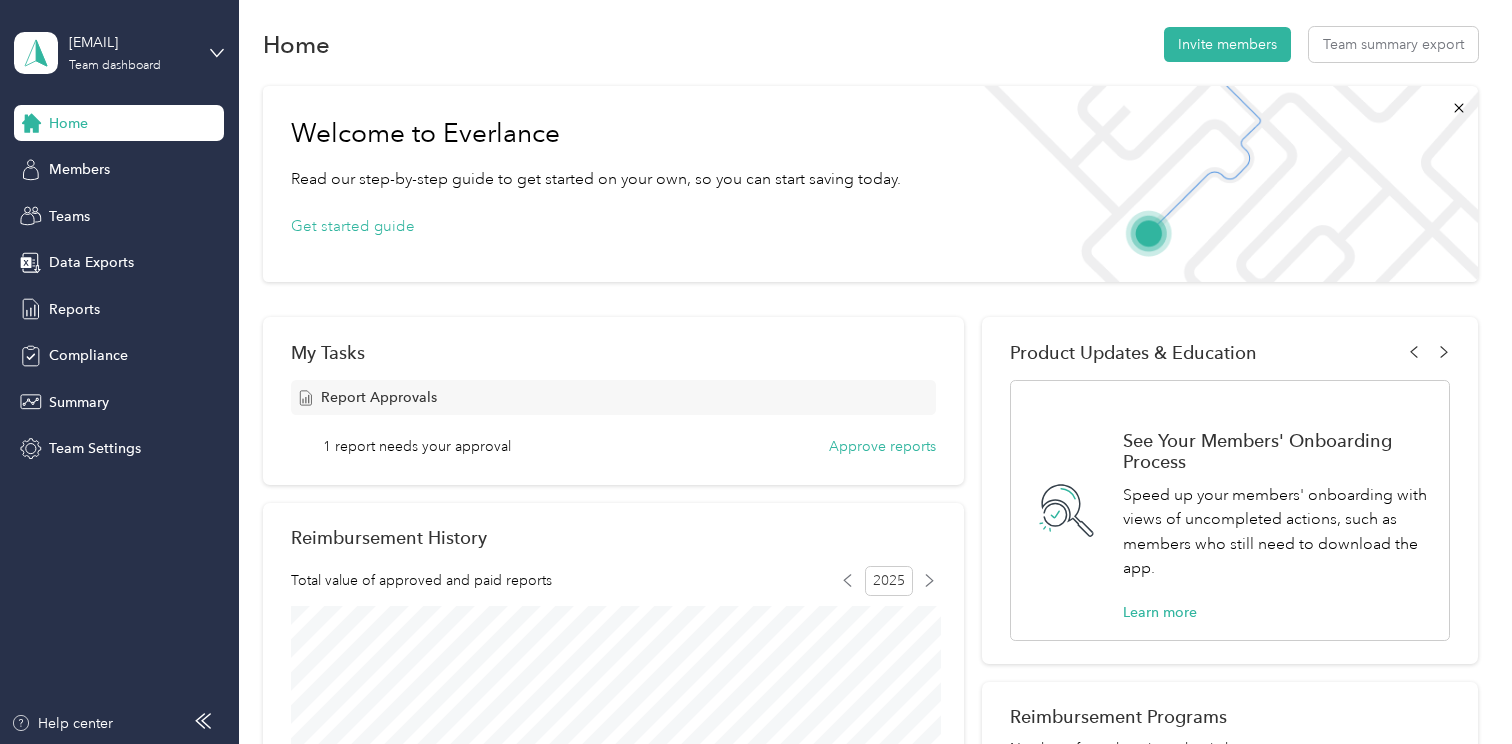 scroll, scrollTop: 0, scrollLeft: 0, axis: both 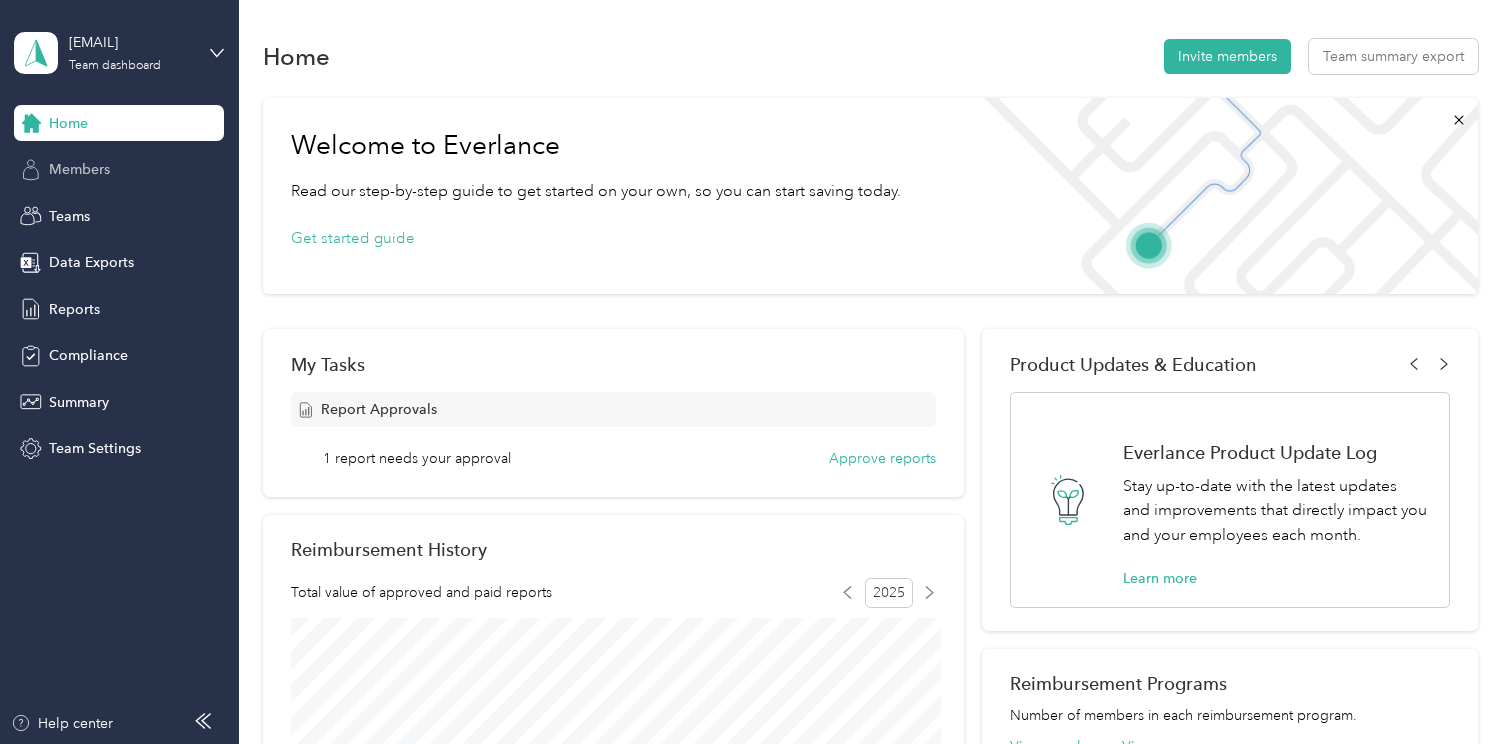 click on "Members" at bounding box center [79, 169] 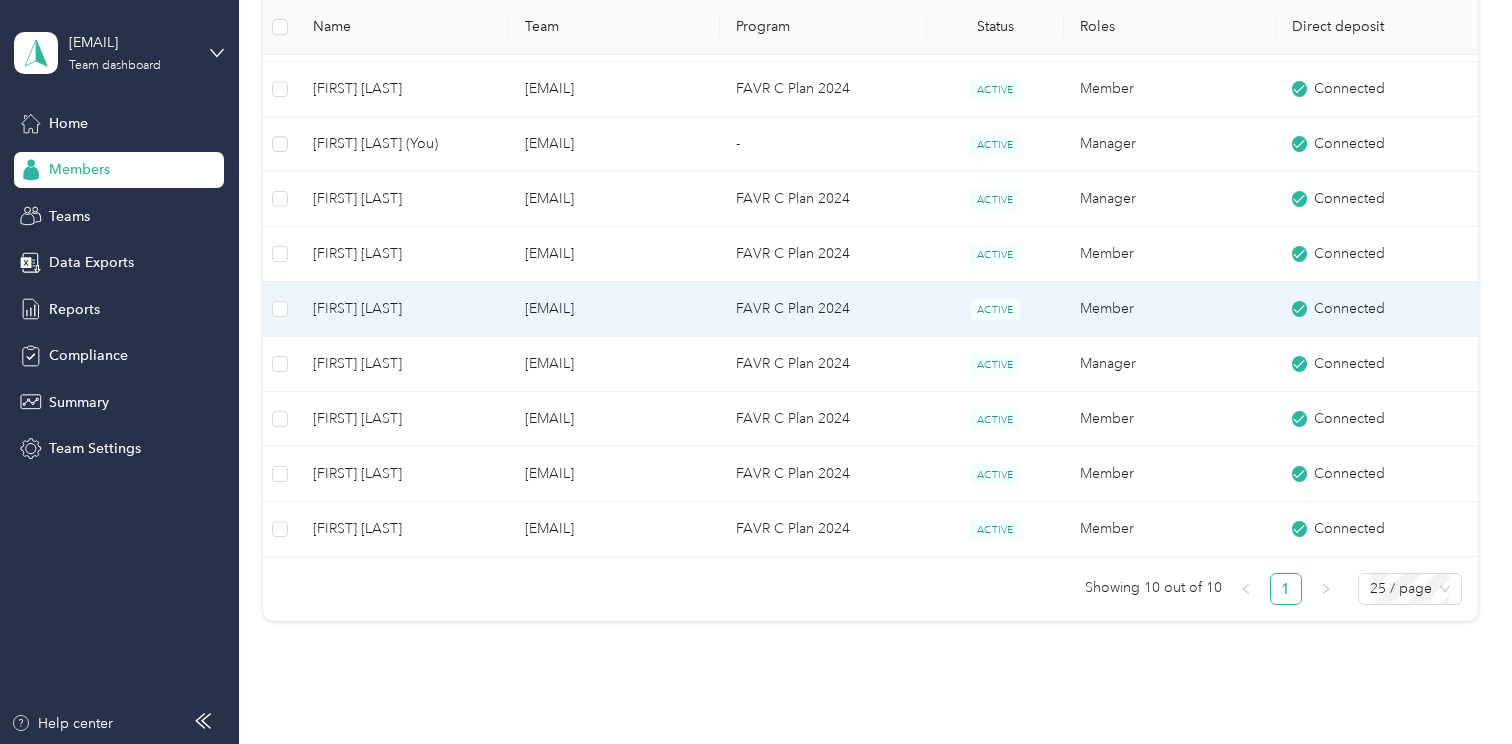 scroll, scrollTop: 368, scrollLeft: 0, axis: vertical 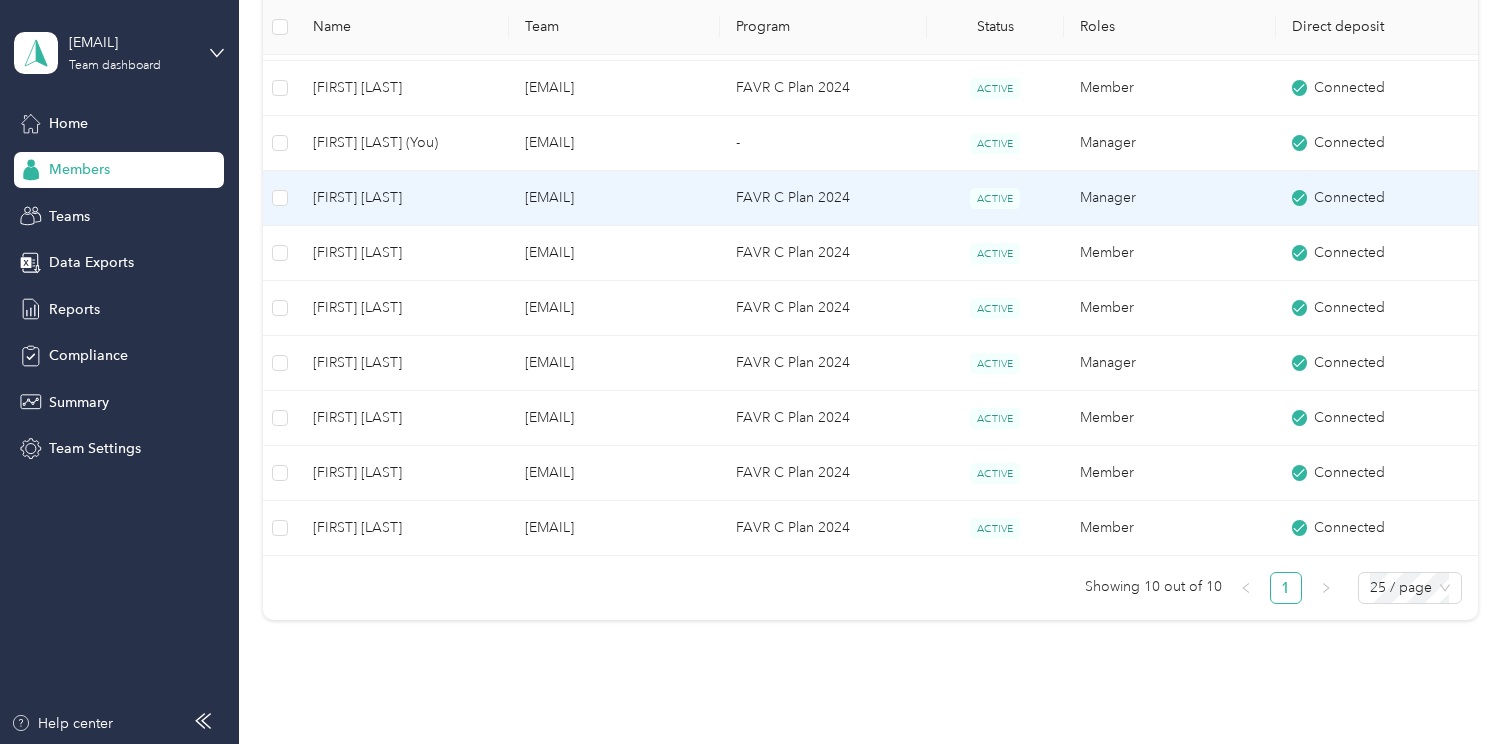 click on "[FIRST] [LAST]" at bounding box center [403, 198] 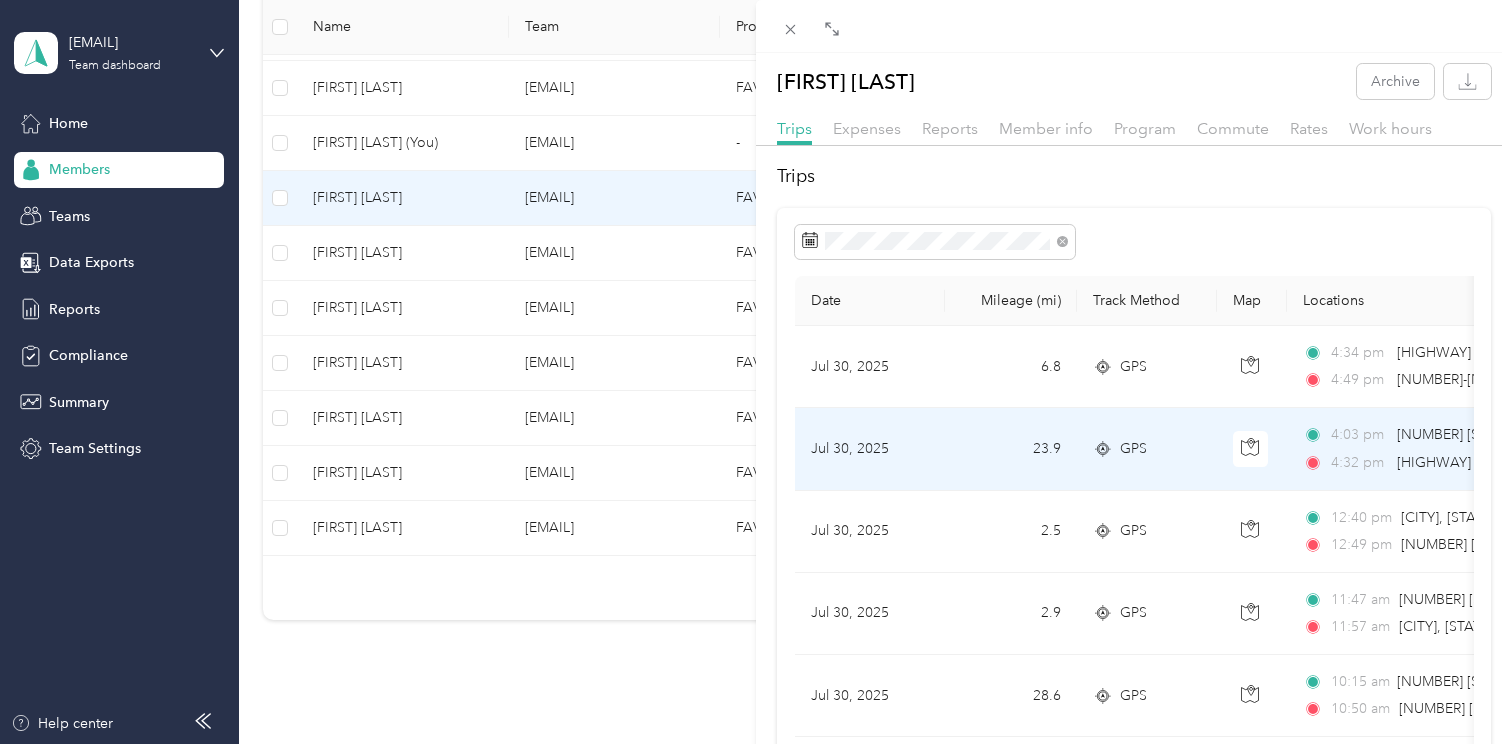 scroll, scrollTop: 0, scrollLeft: 0, axis: both 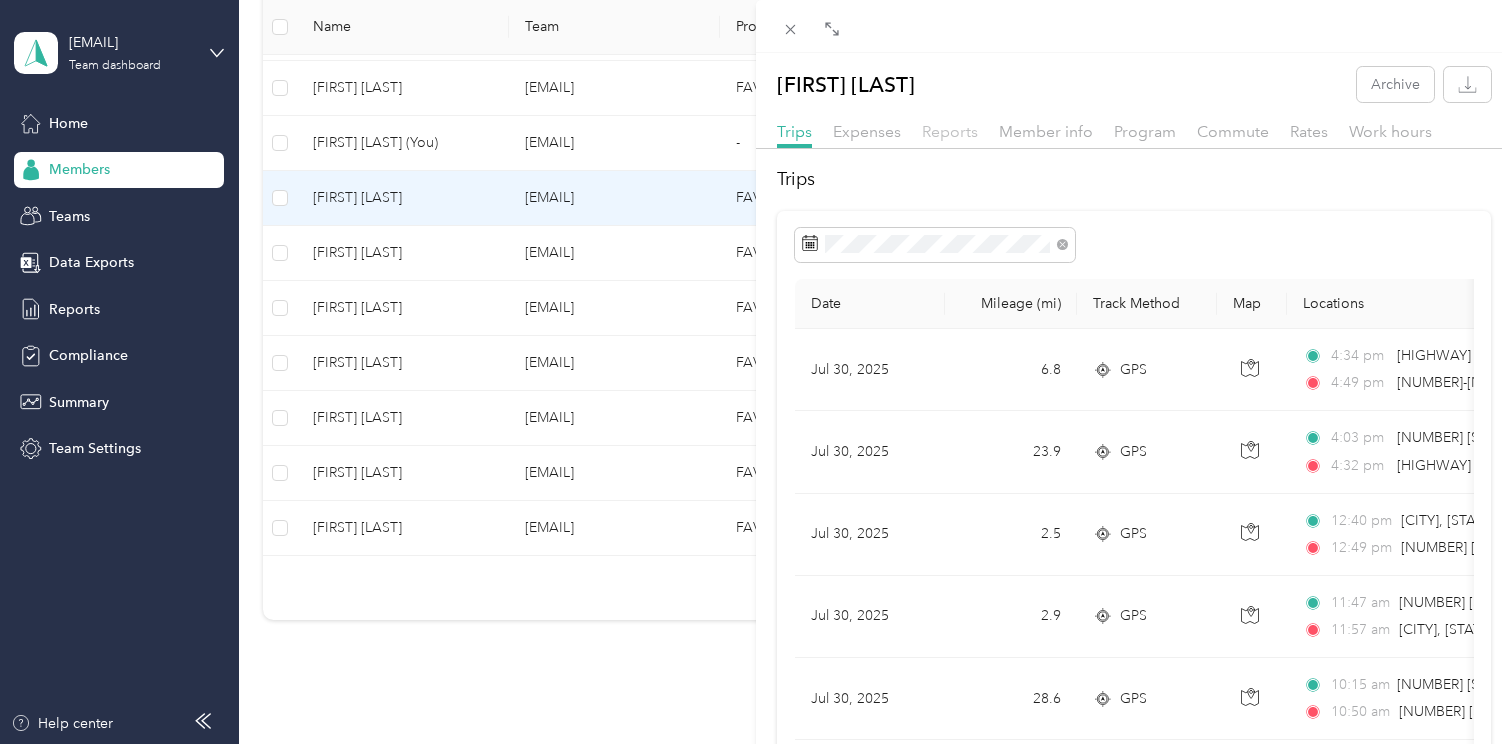 click on "Reports" at bounding box center (950, 131) 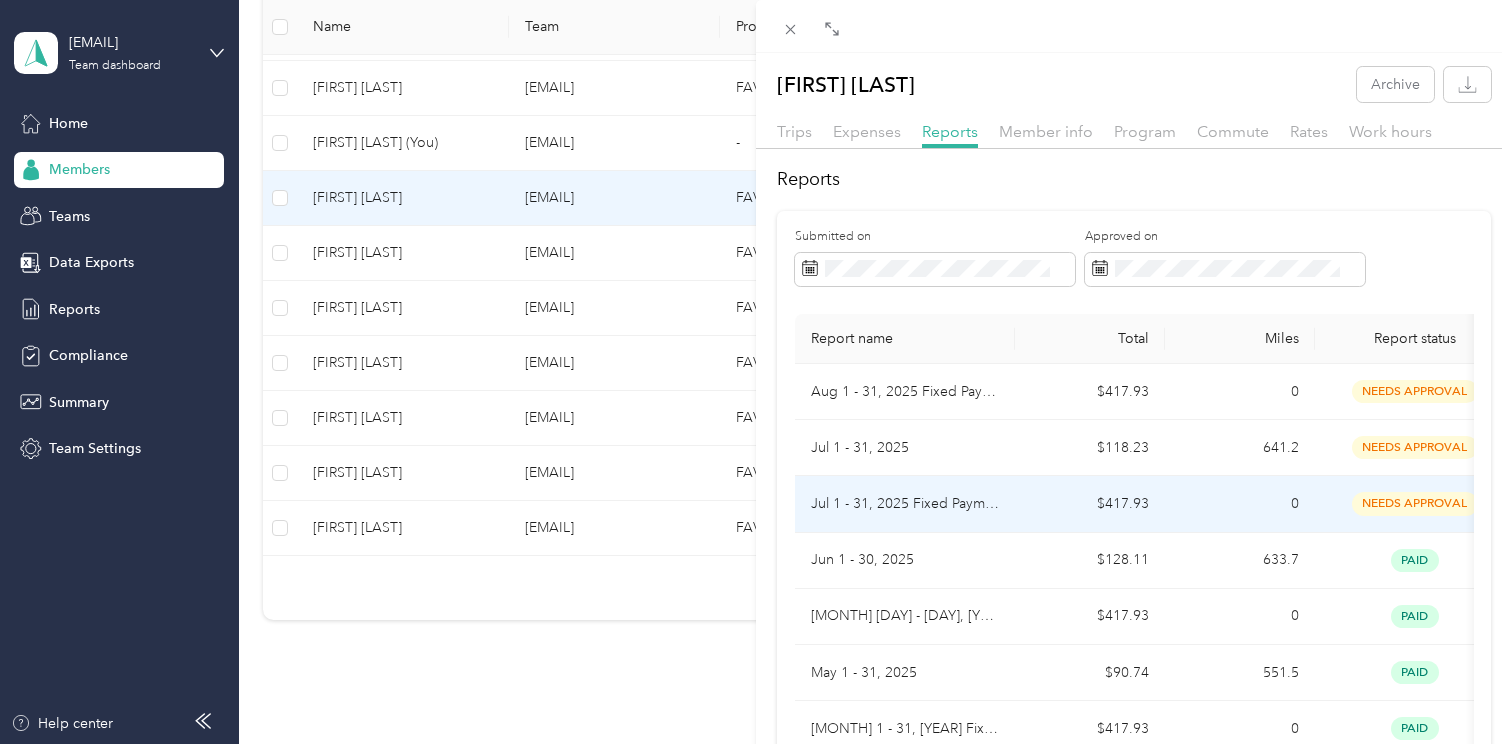 click on "Jul 1 - 31, 2025 Fixed Payment" at bounding box center [905, 504] 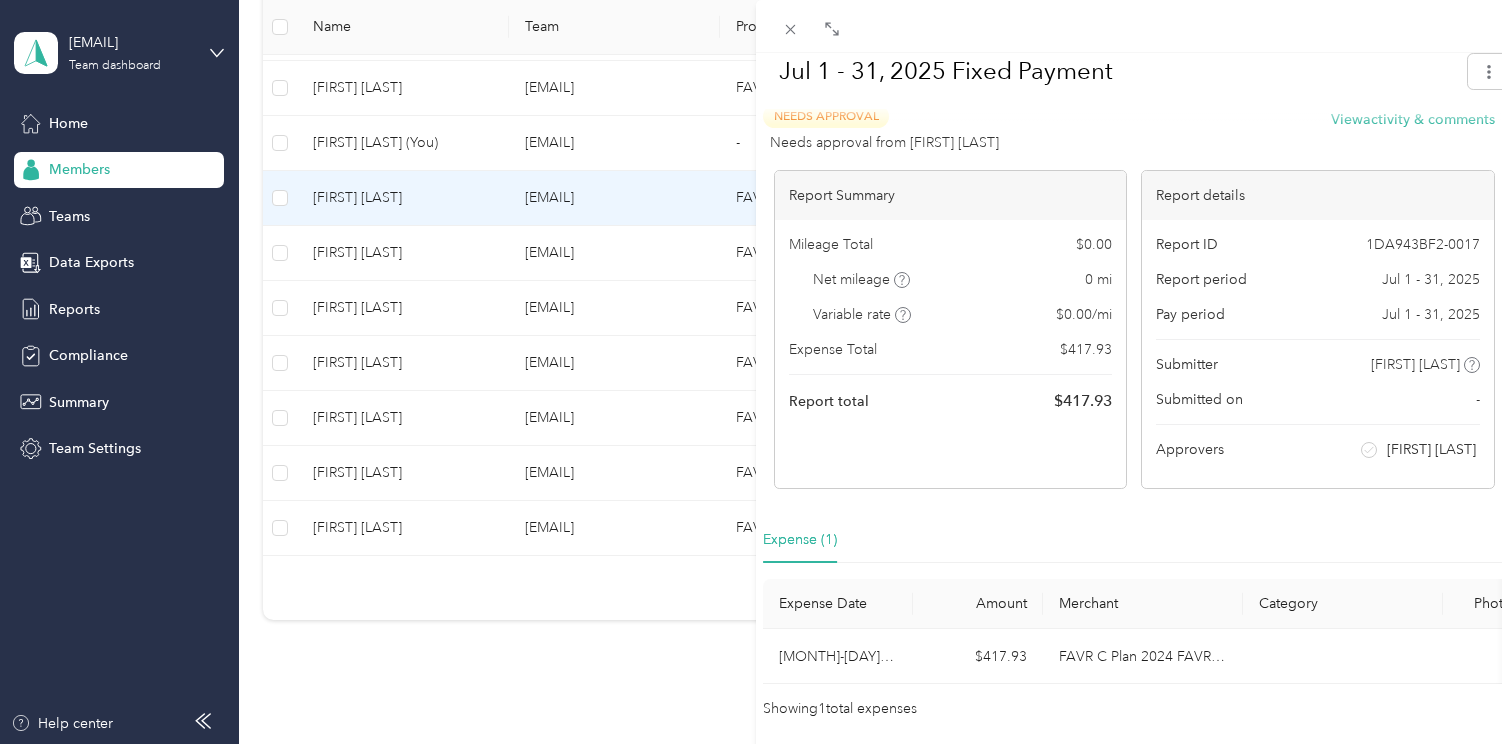 scroll, scrollTop: 73, scrollLeft: 0, axis: vertical 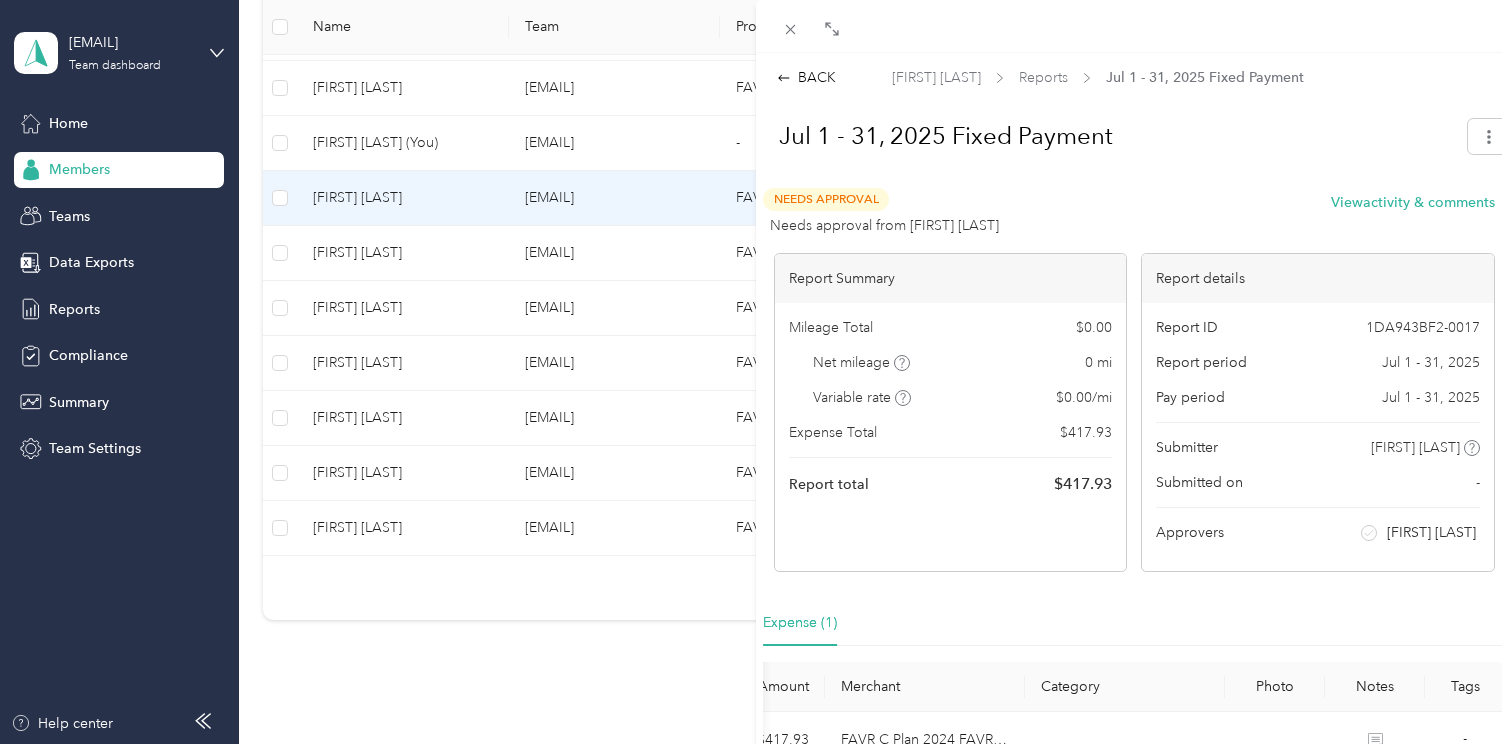 click on "Needs Approval" at bounding box center [826, 199] 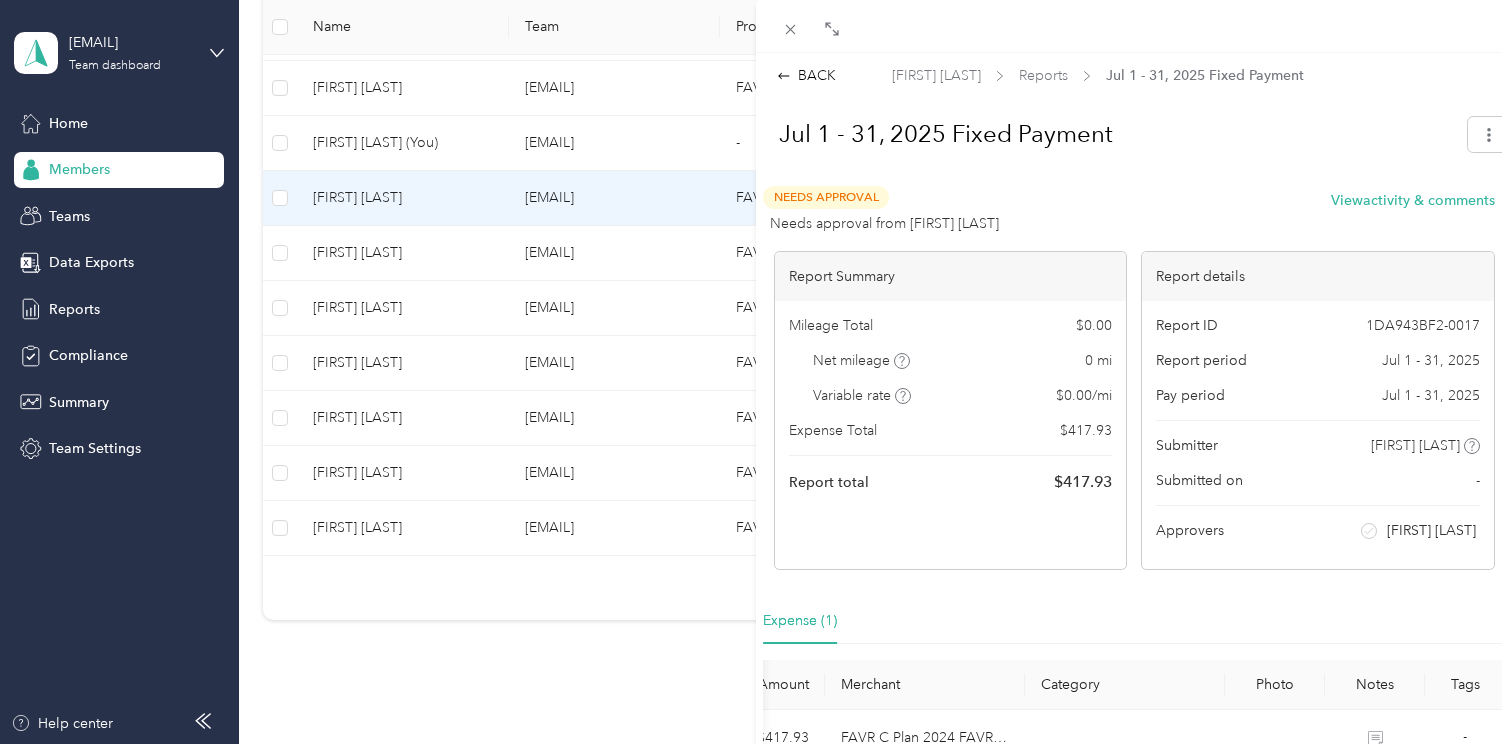 scroll, scrollTop: 0, scrollLeft: 0, axis: both 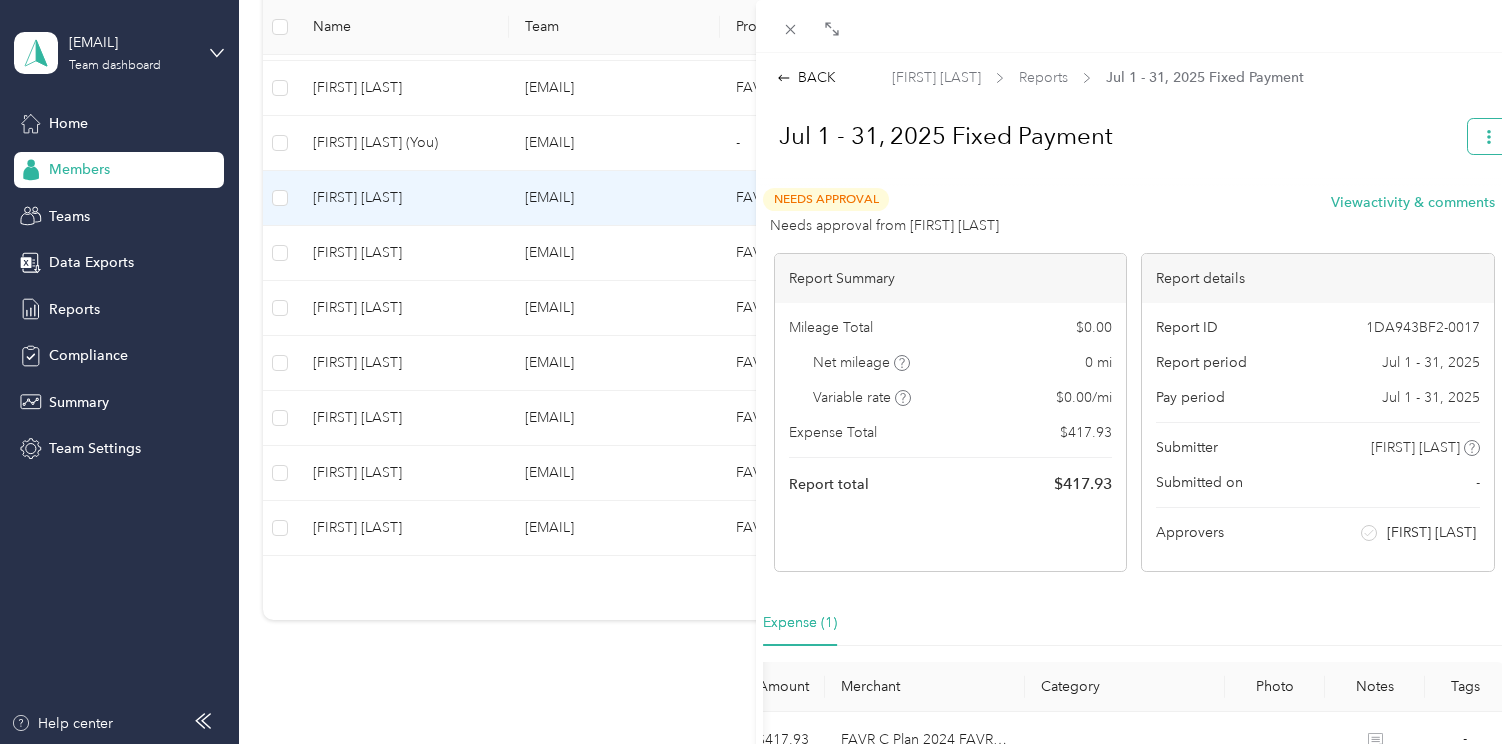click 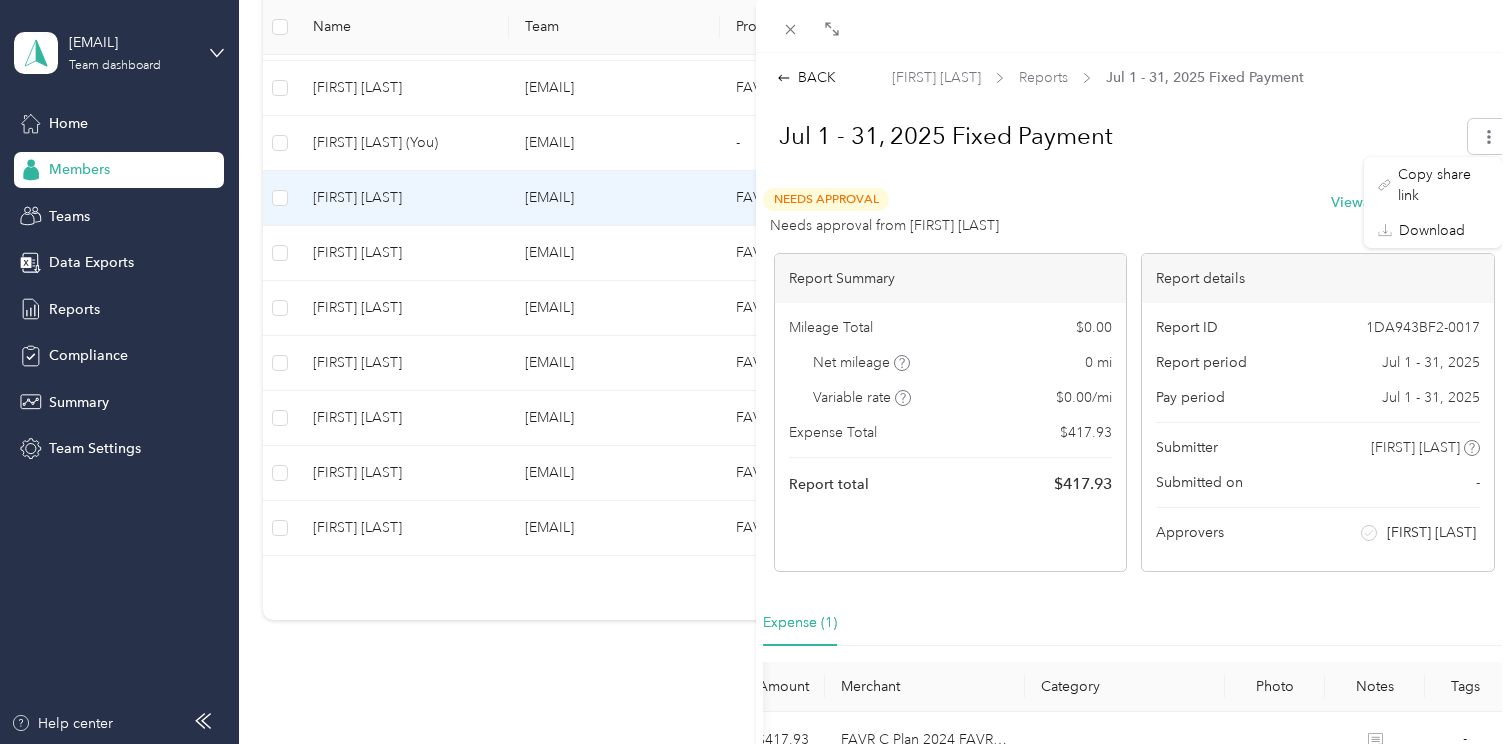 click on "Jul 1 - 31, 2025 Fixed Payment" at bounding box center (1134, 140) 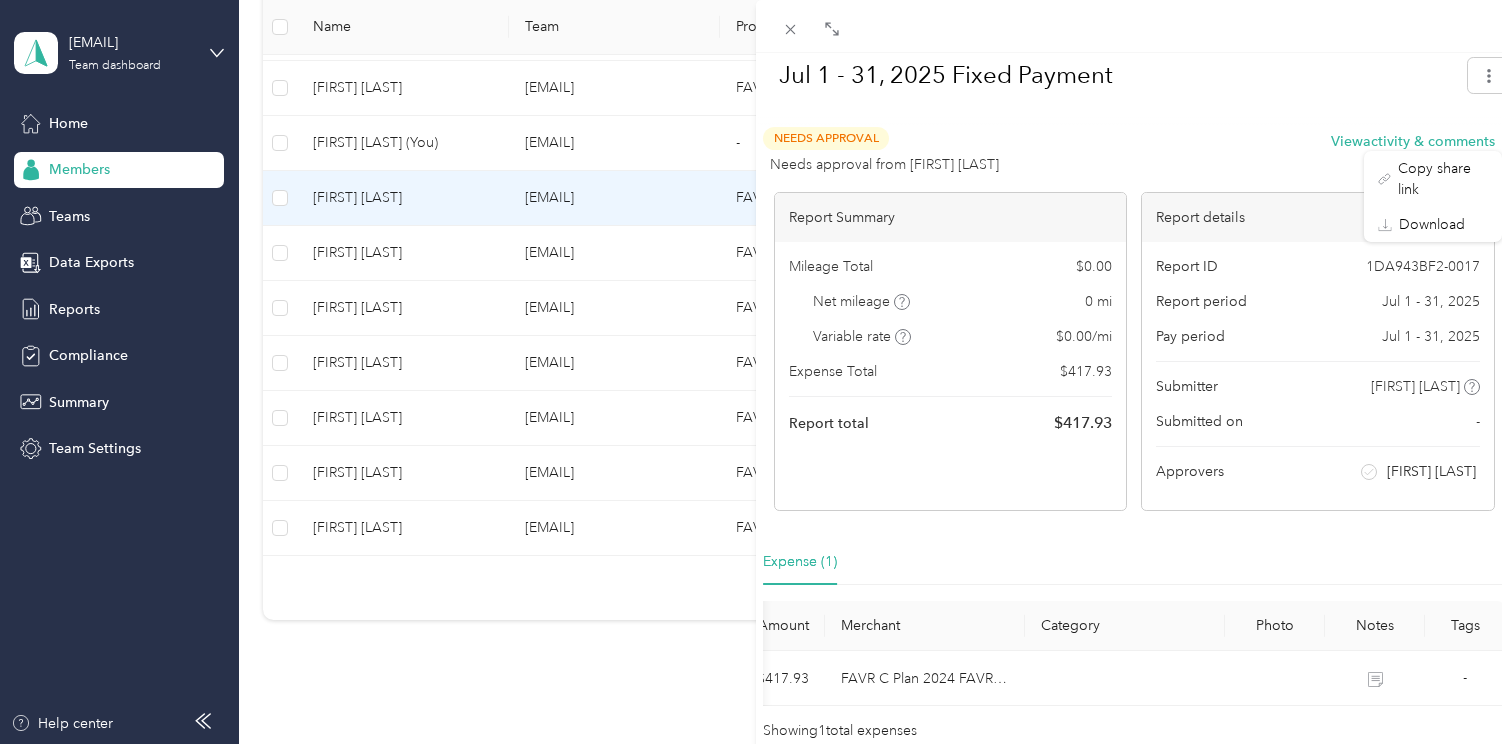 scroll, scrollTop: 0, scrollLeft: 0, axis: both 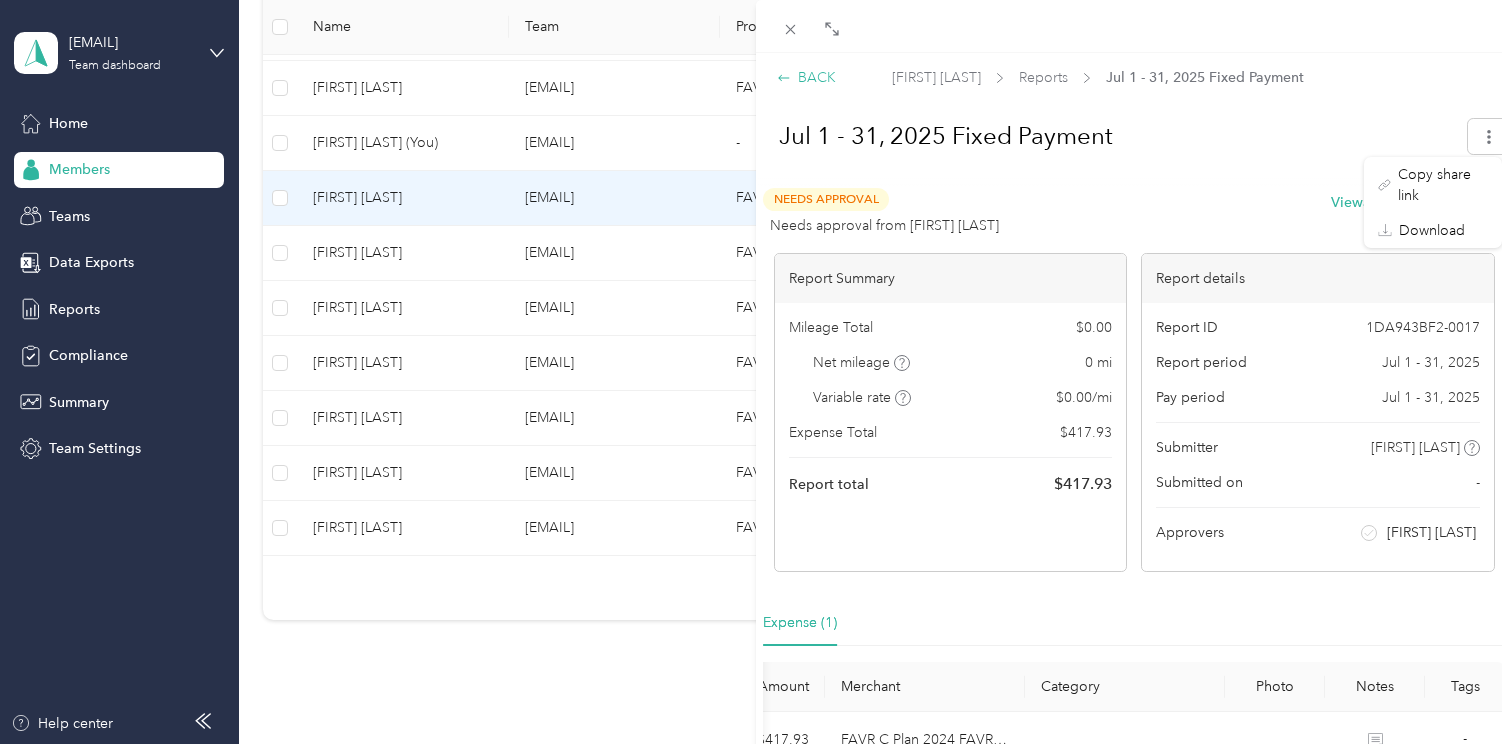 click on "BACK" at bounding box center (806, 77) 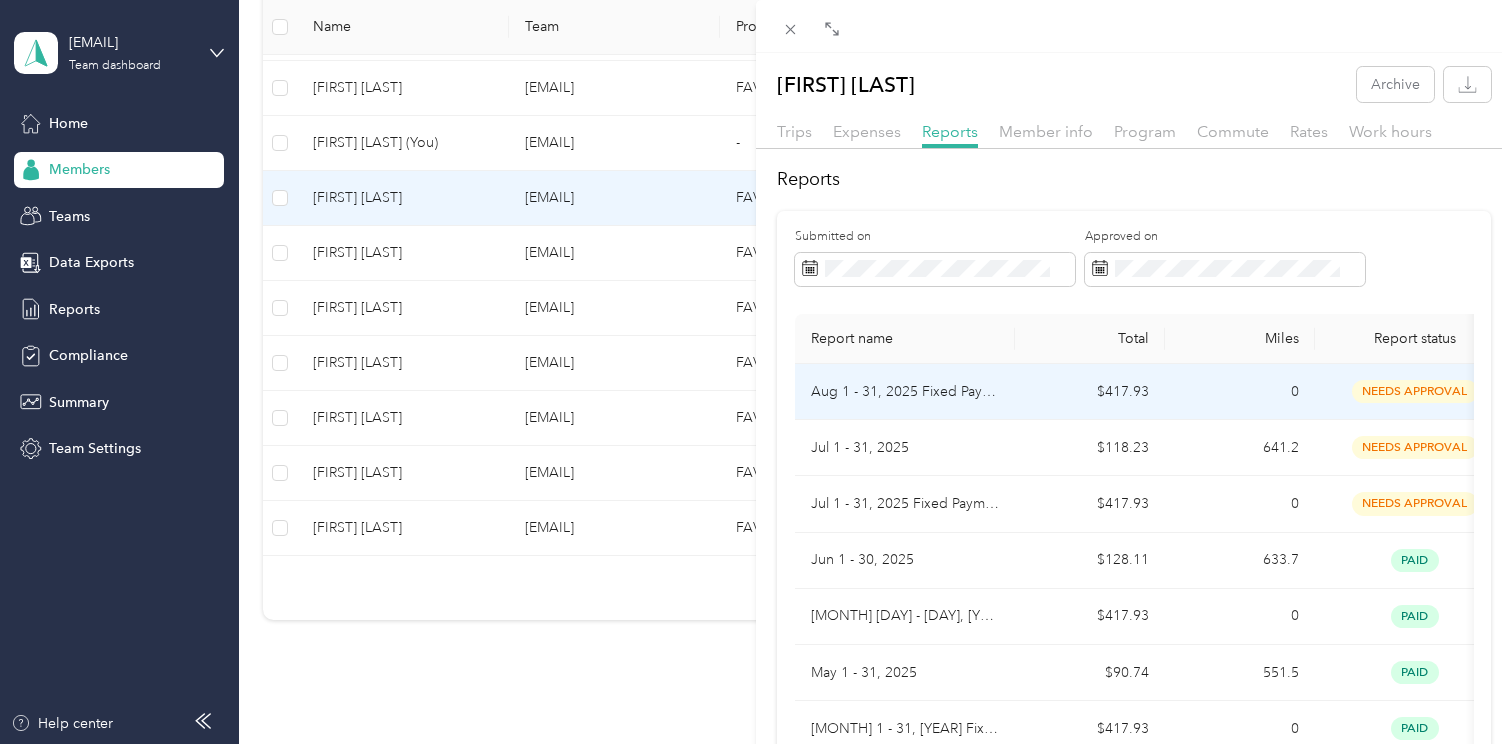click on "needs approval" at bounding box center (1415, 391) 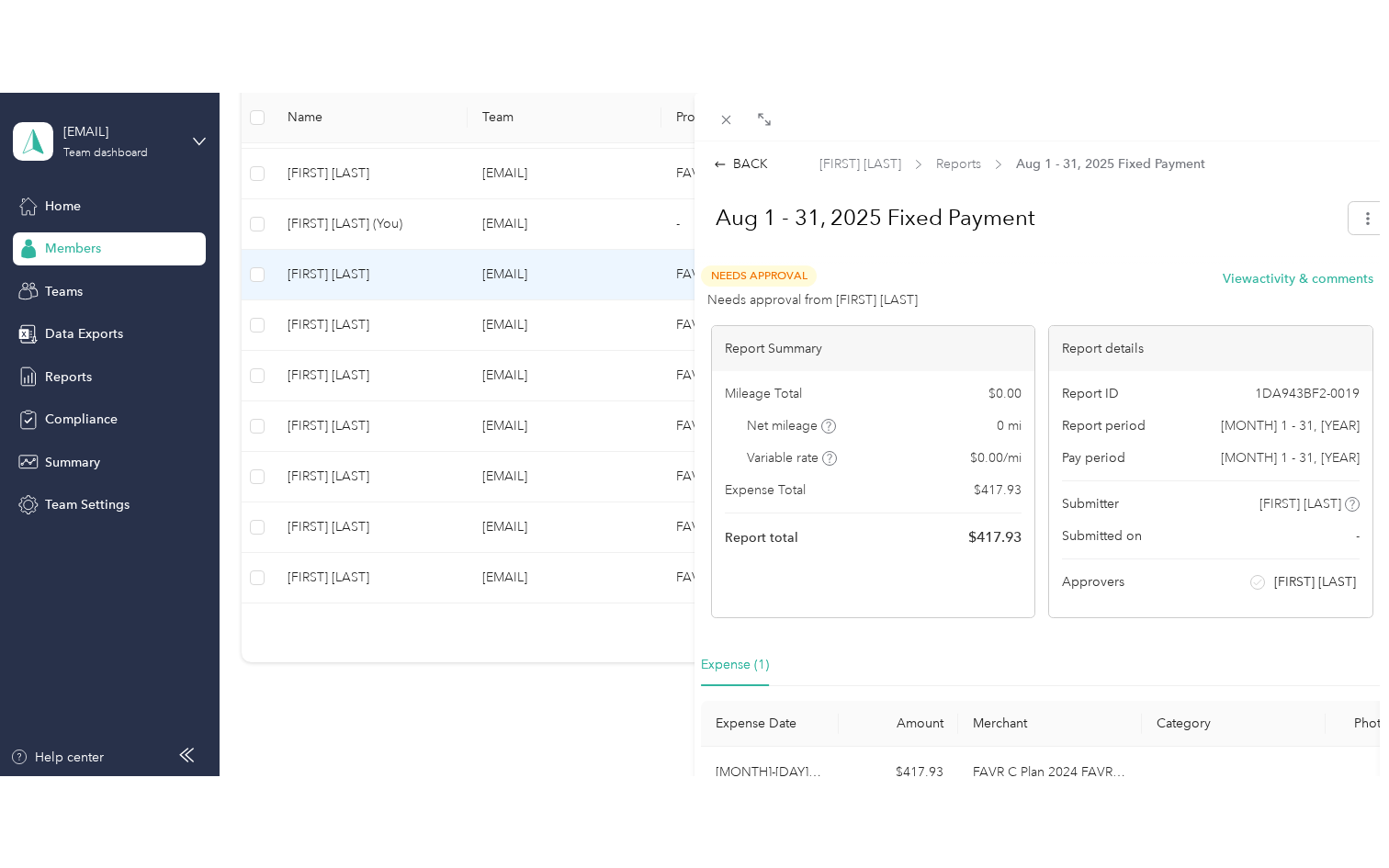 scroll, scrollTop: 133, scrollLeft: 0, axis: vertical 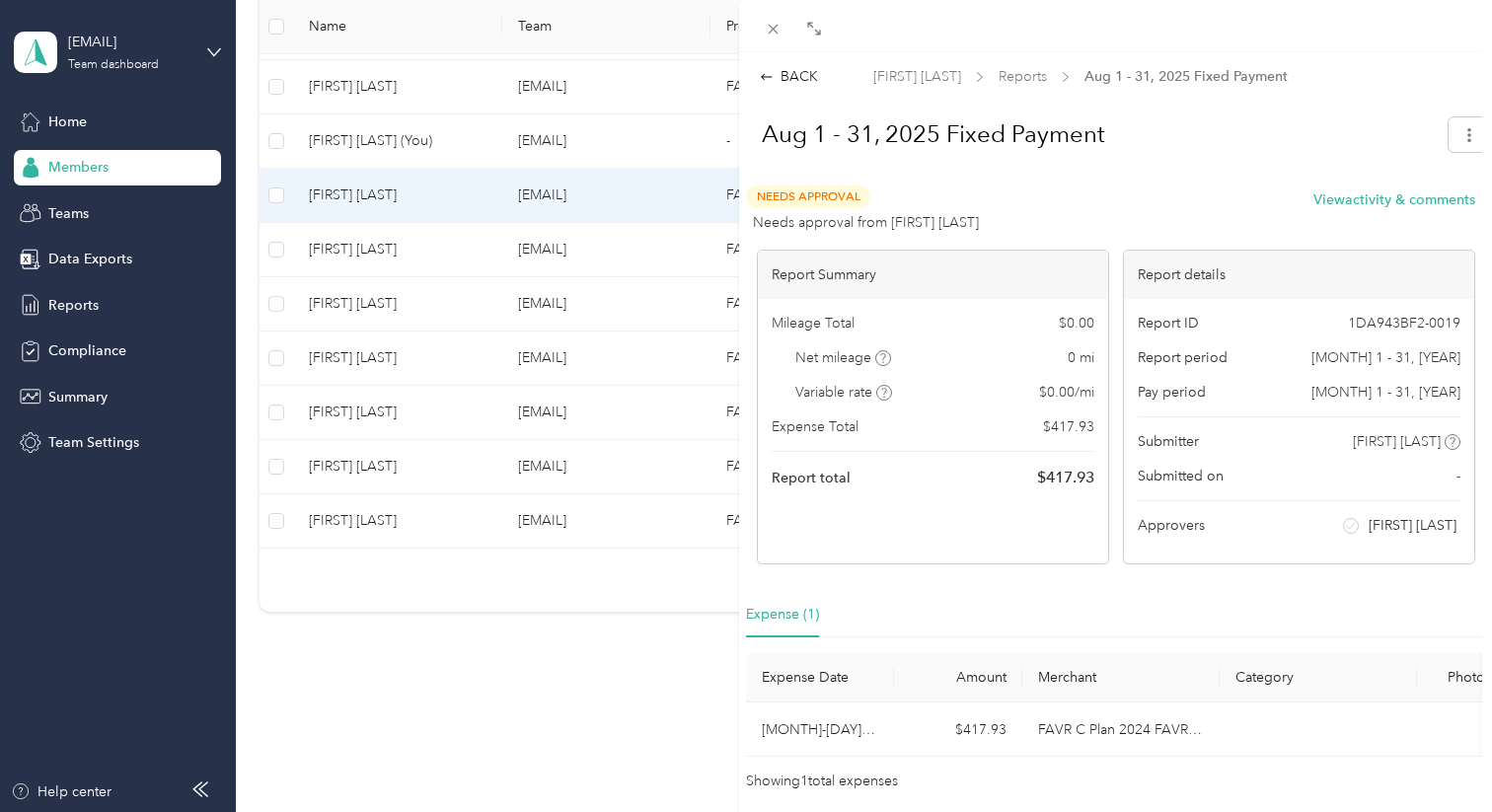 click on "BACK [LAST] [FIRST] Reports [MONTH] 1 - 31, [YEAR] Fixed Payment [MONTH] 1 - 31, [YEAR] Fixed Payment Needs Approval Needs approval from [FIRST] [LAST] View  activity & comments Report Summary Mileage Total $ 0.00 Net mileage   0   mi Variable rate   $ 0.00 / mi Expense Total $ 417.93 Report total $ 417.93 Report details Report ID 1DA943BF2-0019 Report period [MONTH] 1 - 31, [YEAR] Pay period [MONTH] 1 - 31, [YEAR] Submitter [FIRST] [LAST] Submitted on - Approvers [FIRST] [LAST] Expense (1) Expense Date Amount Merchant Category Photo Notes Tags               [MONTH]-[DAY]-[YEAR] $417.93 FAVR C Plan 2024 FAVR program - Showing  1  total expenses" at bounding box center [746, 406] 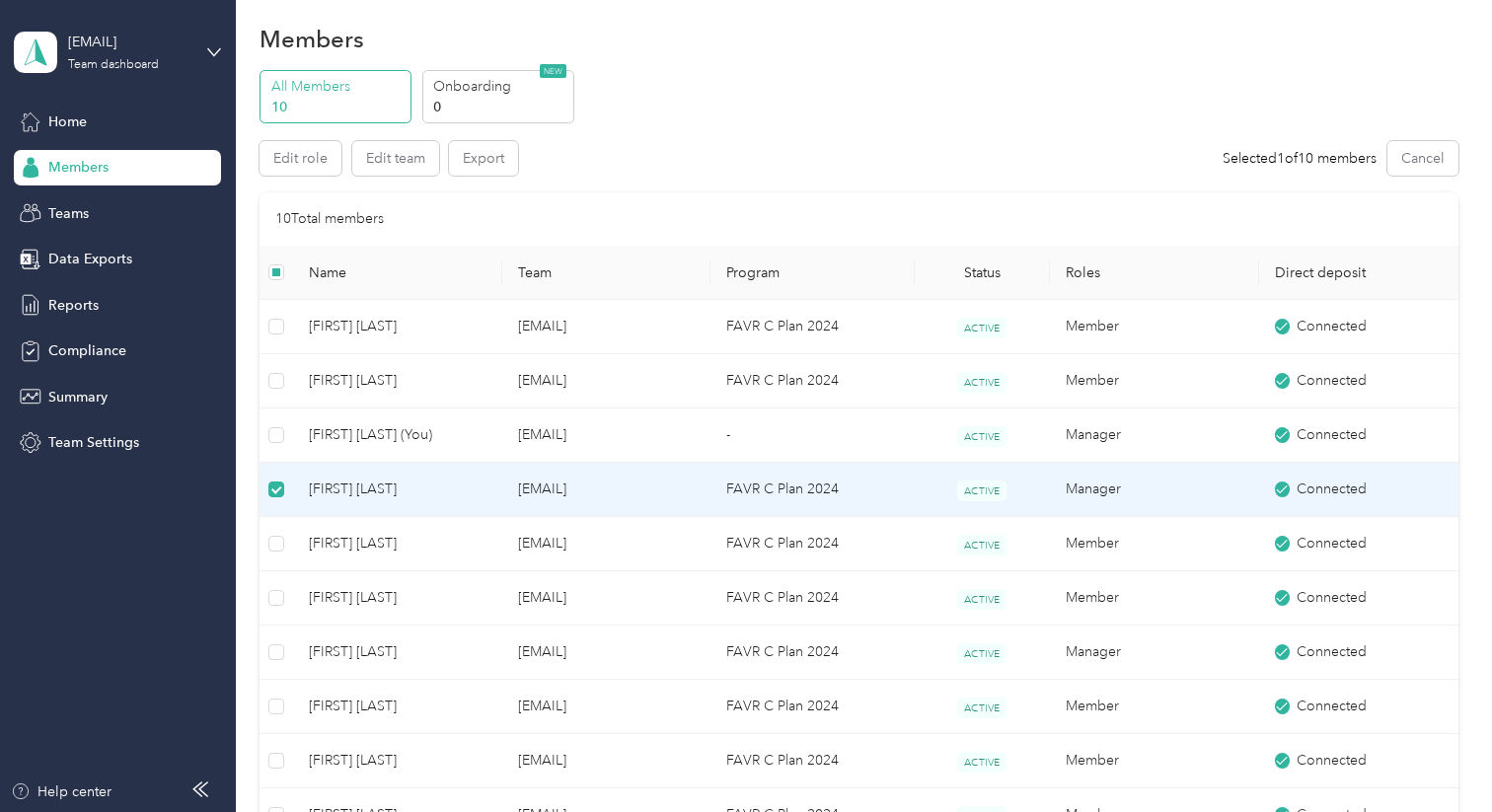 scroll, scrollTop: 0, scrollLeft: 0, axis: both 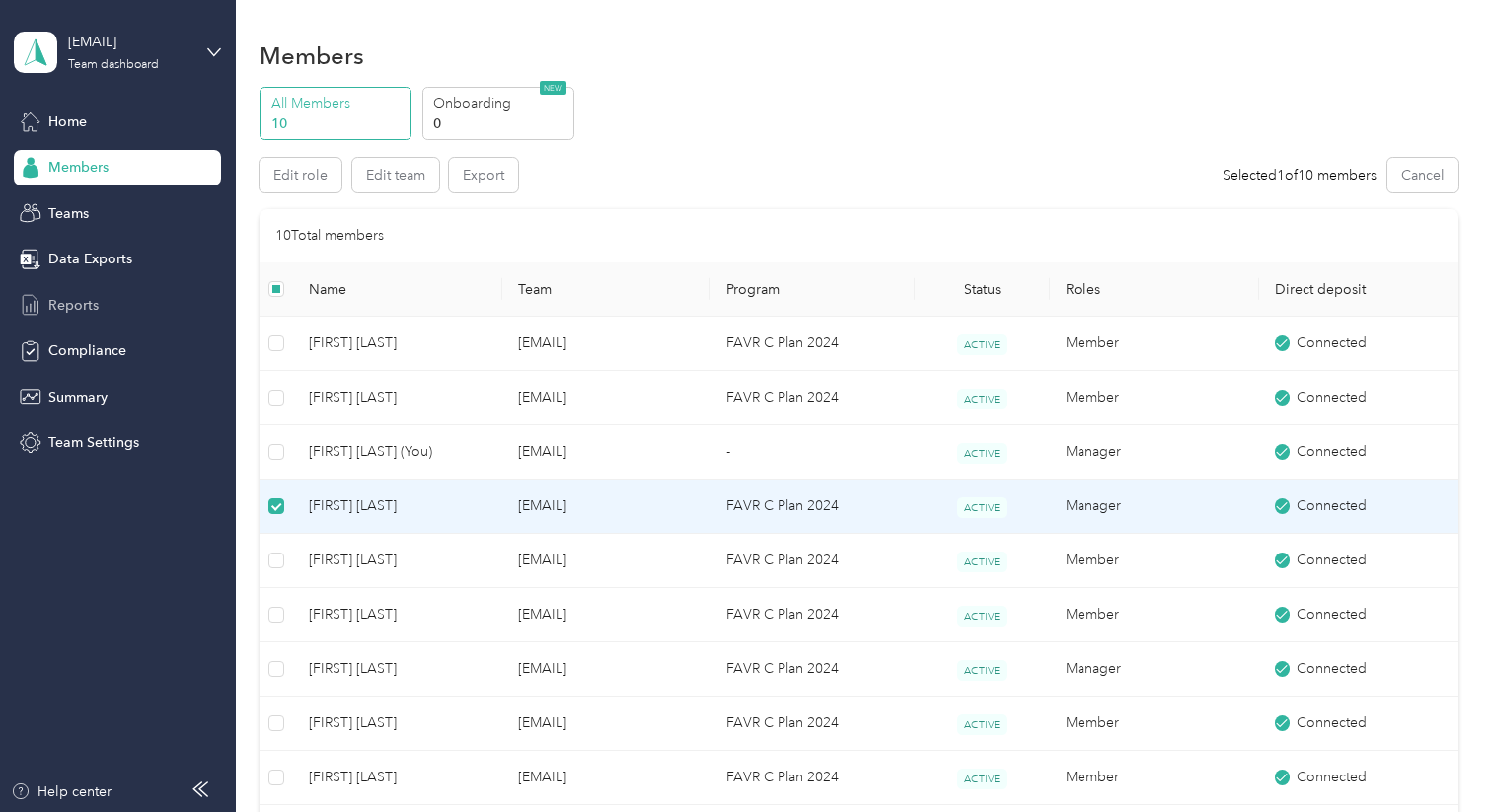 click on "Reports" at bounding box center (73, 305) 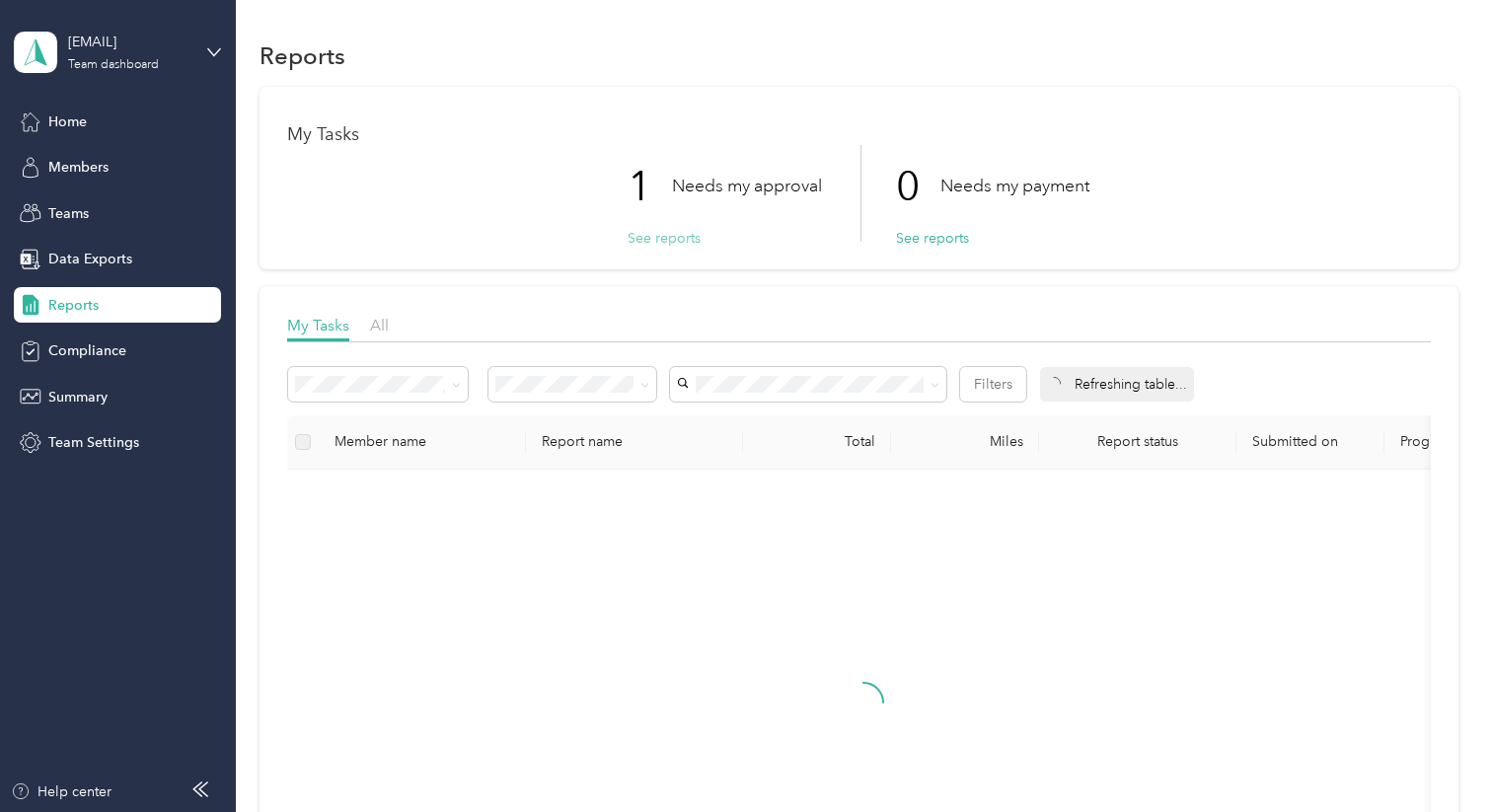 click on "See reports" at bounding box center (664, 238) 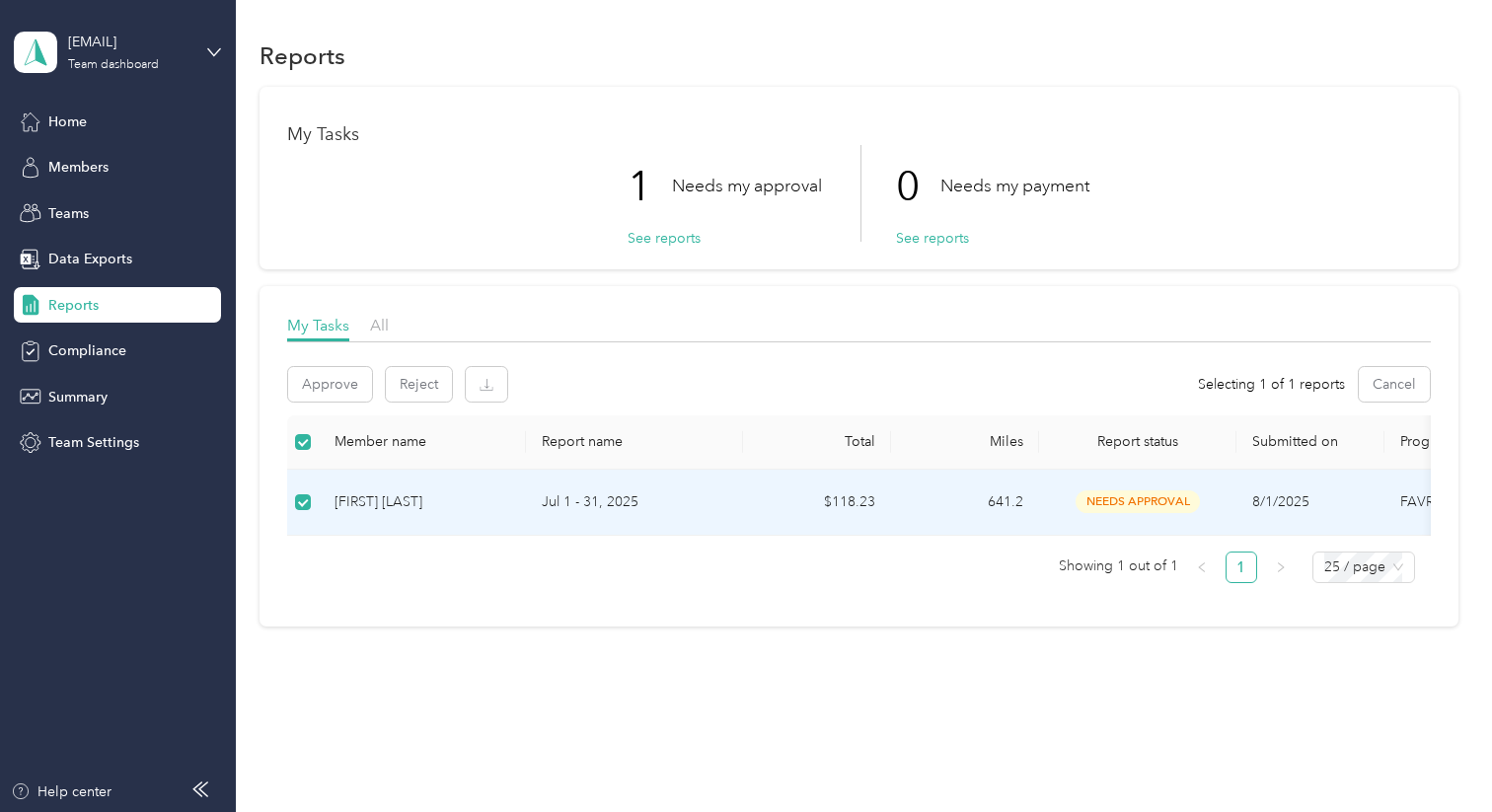 scroll, scrollTop: 18, scrollLeft: 0, axis: vertical 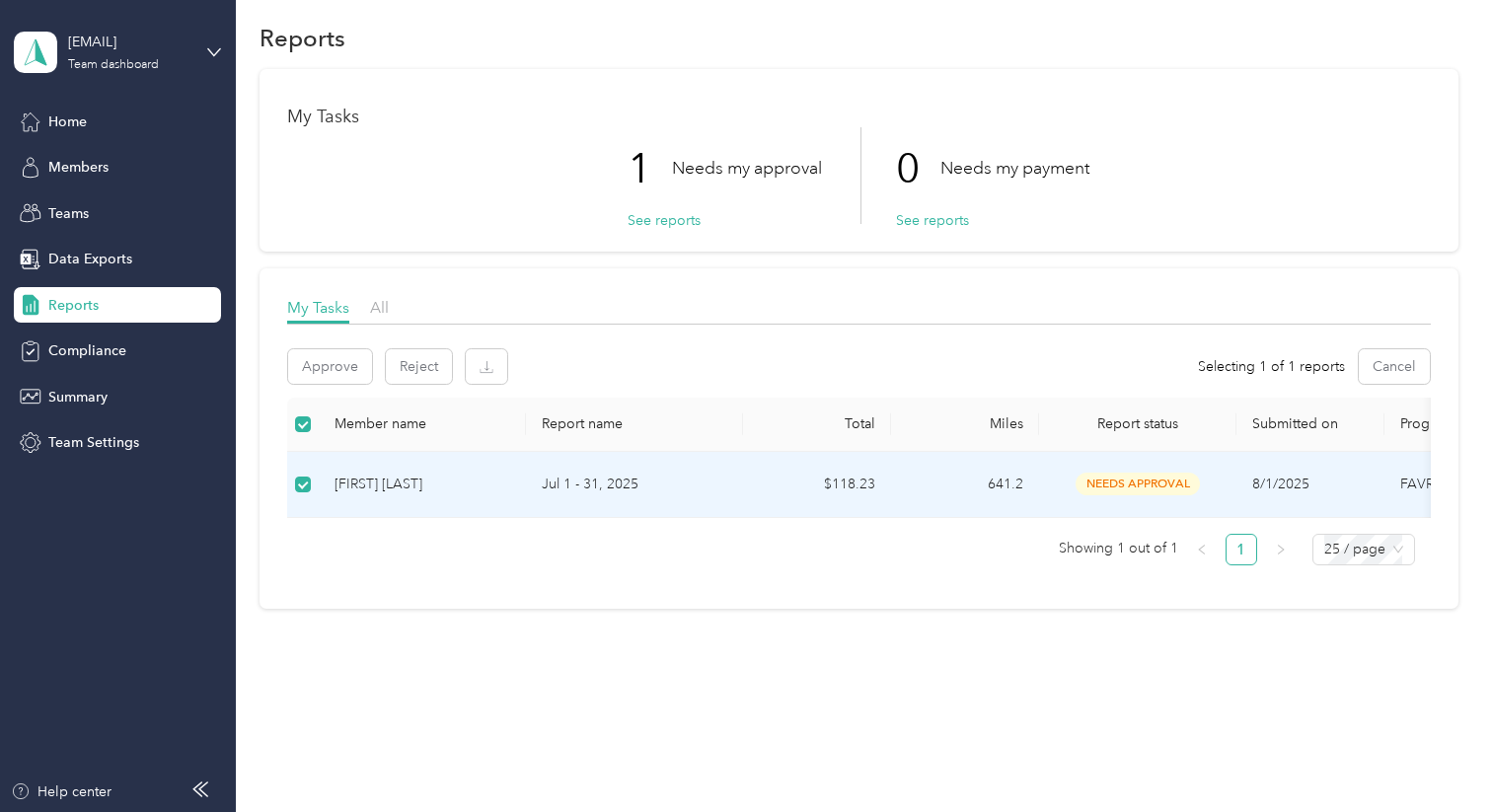 click on "needs approval" at bounding box center (1138, 483) 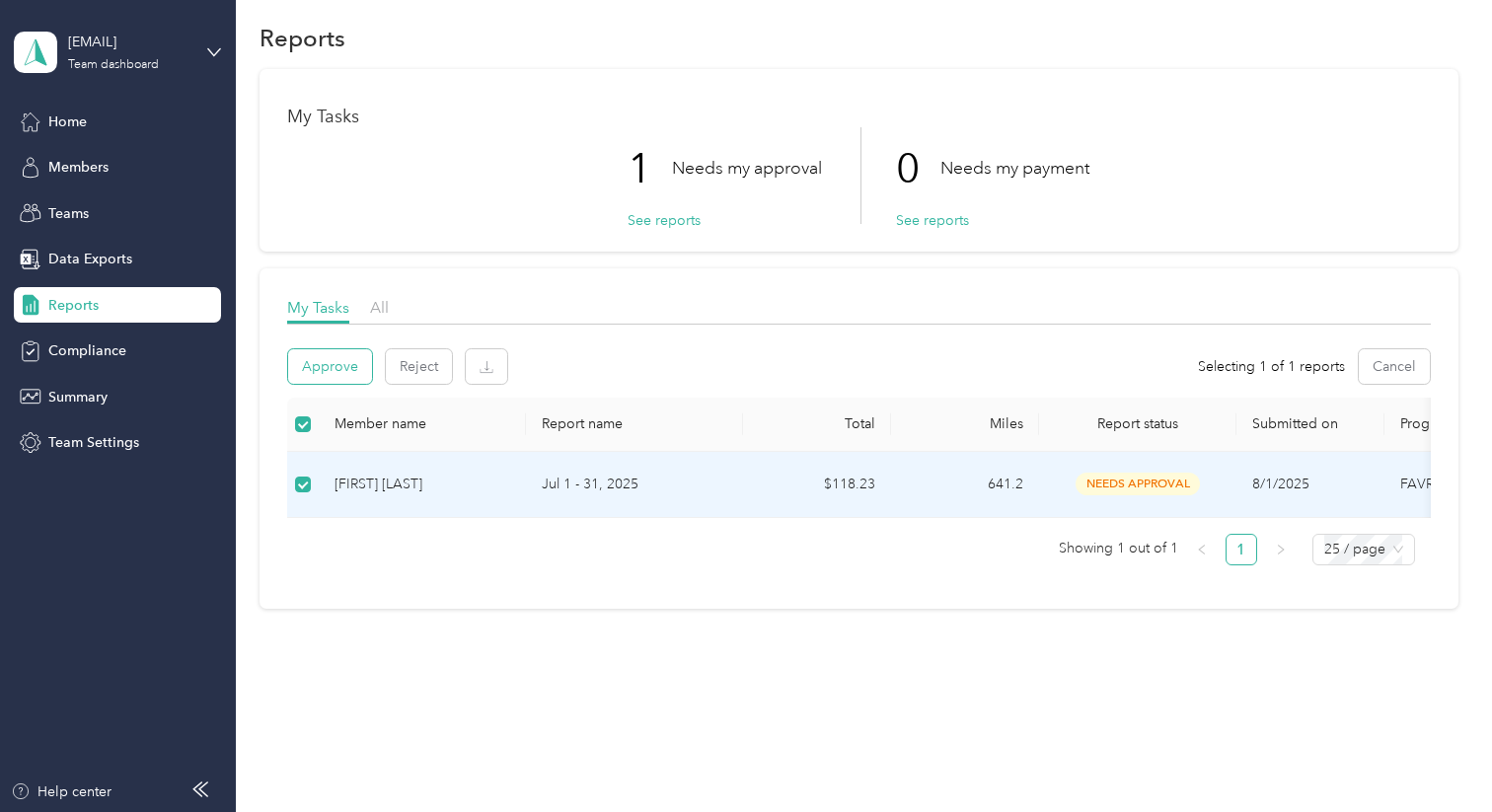 click on "Approve" at bounding box center (330, 366) 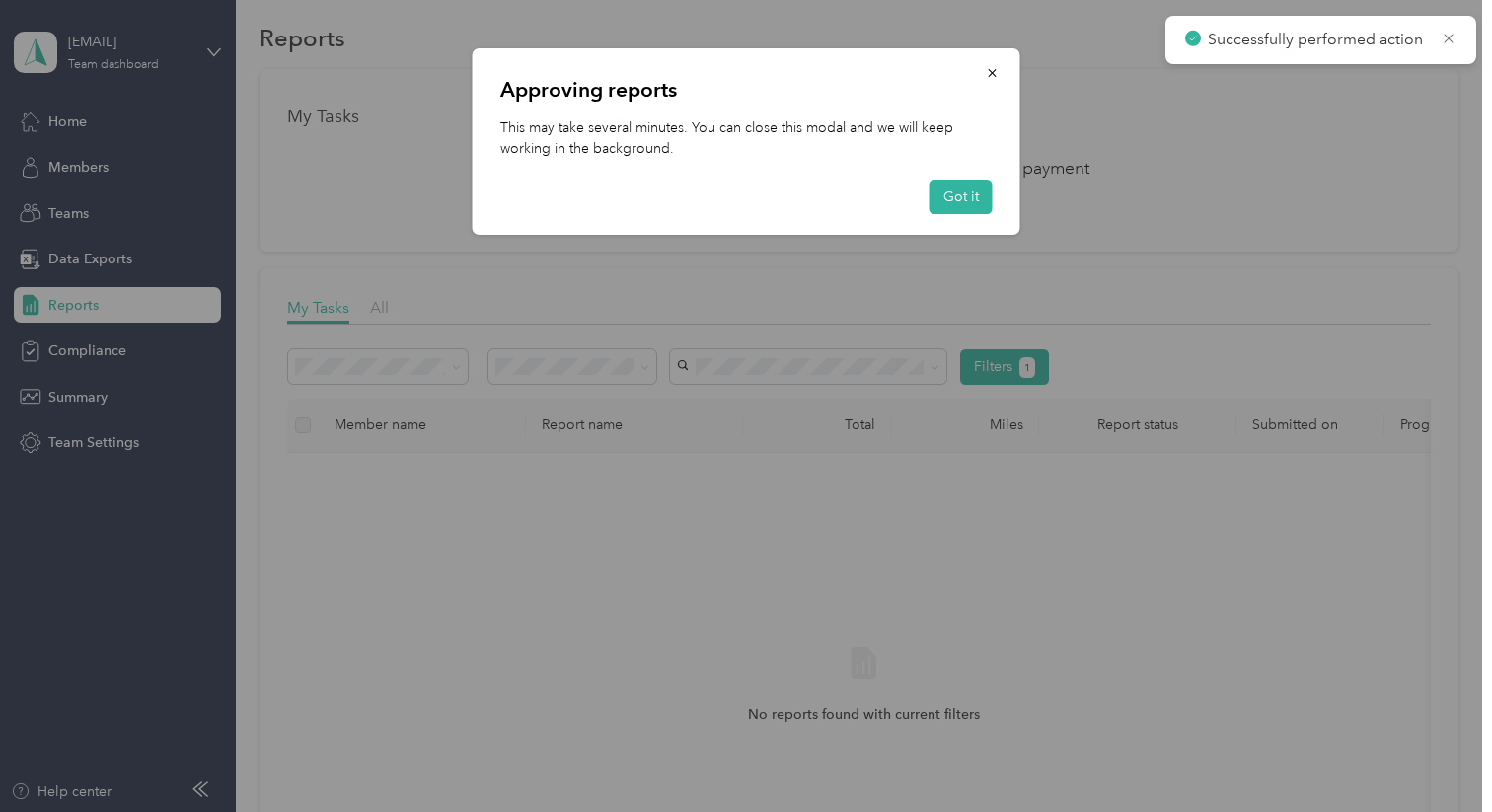 click on "Approving reports This may take several minutes. You can close this modal and we will keep working in the background. Got it" at bounding box center (746, 141) 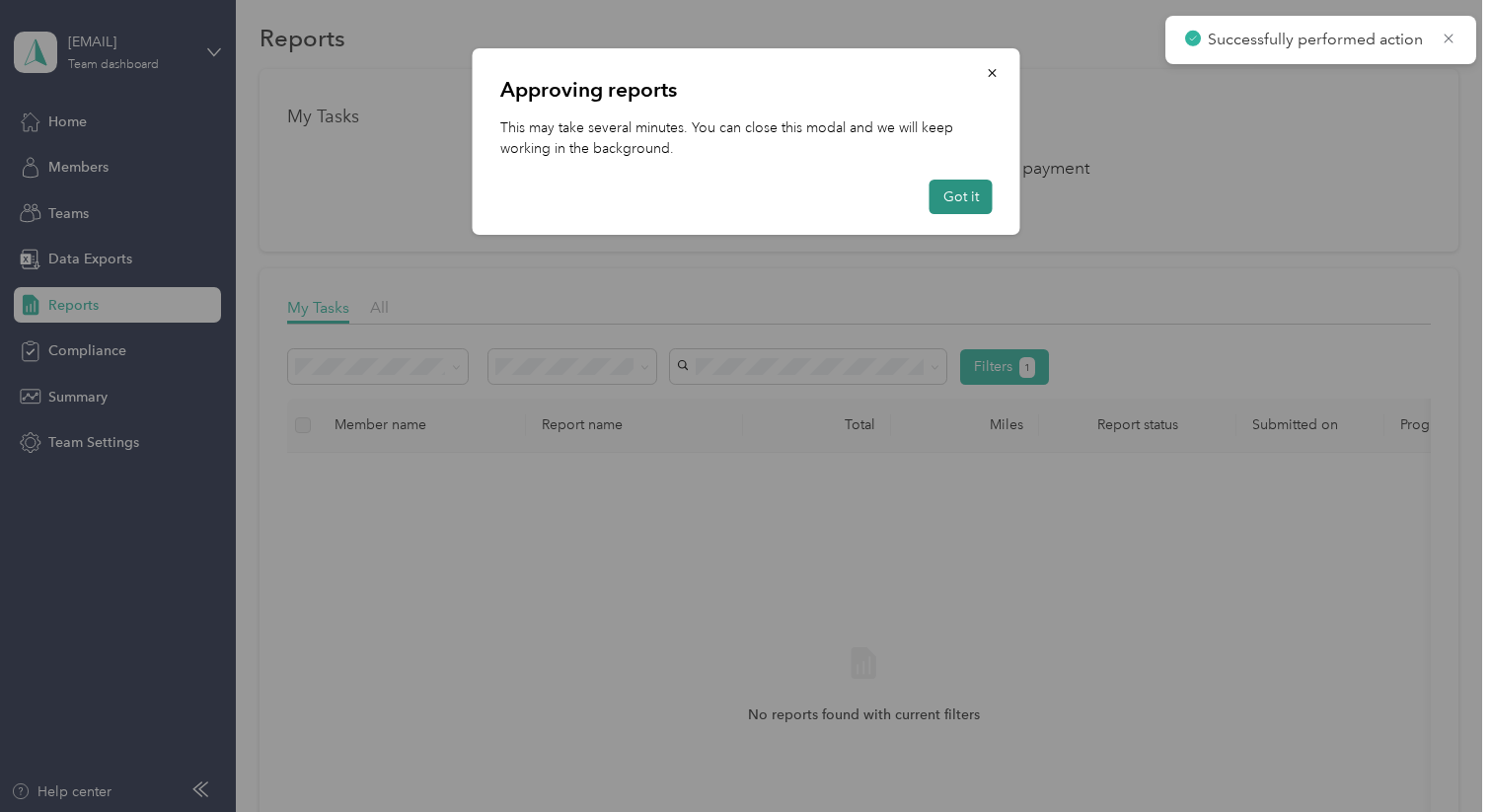click on "Got it" at bounding box center [961, 196] 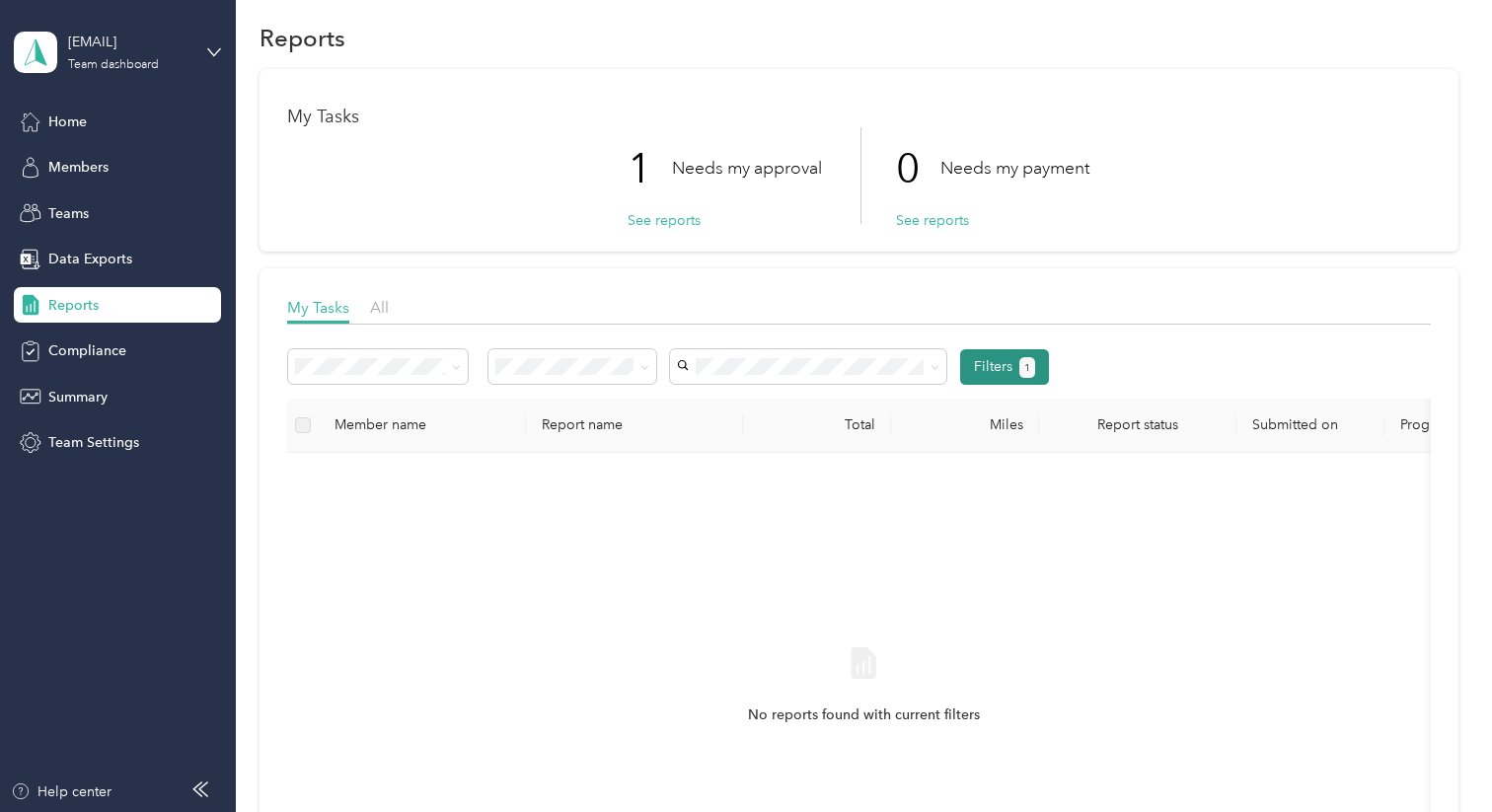 click on "Filters 1" at bounding box center (1005, 367) 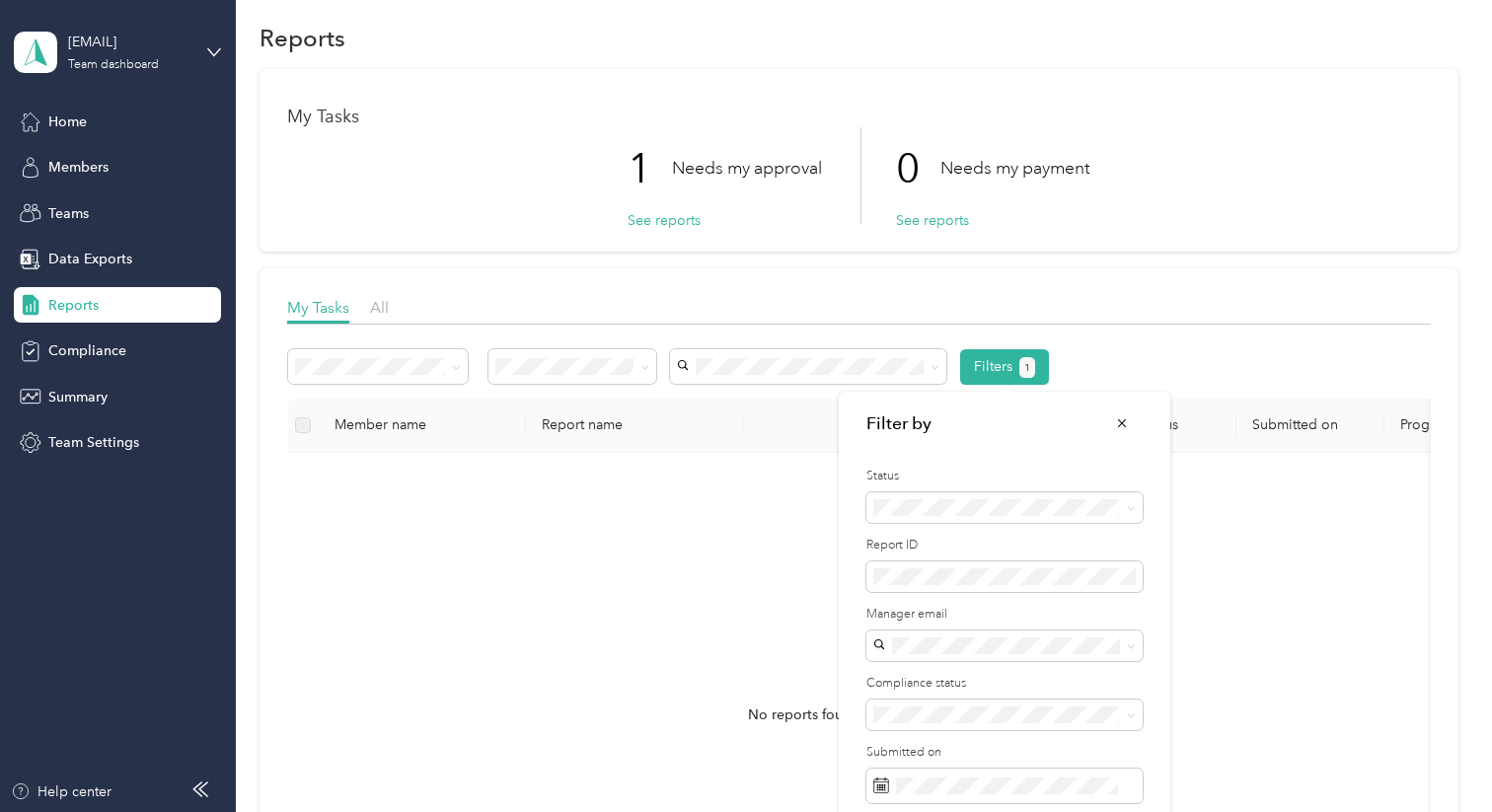 click on "No reports found with current filters" at bounding box center [863, 703] 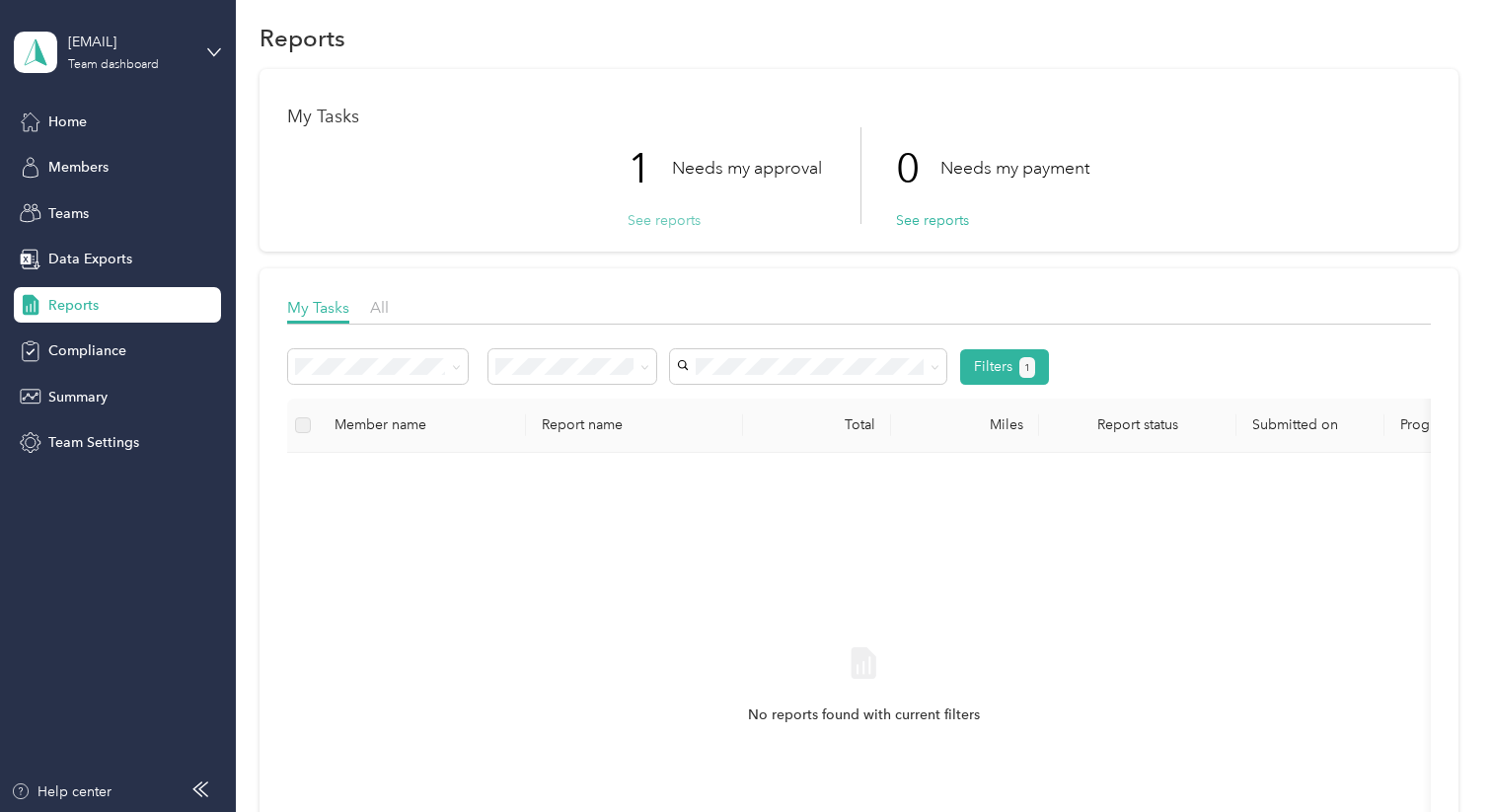click on "See reports" at bounding box center [664, 220] 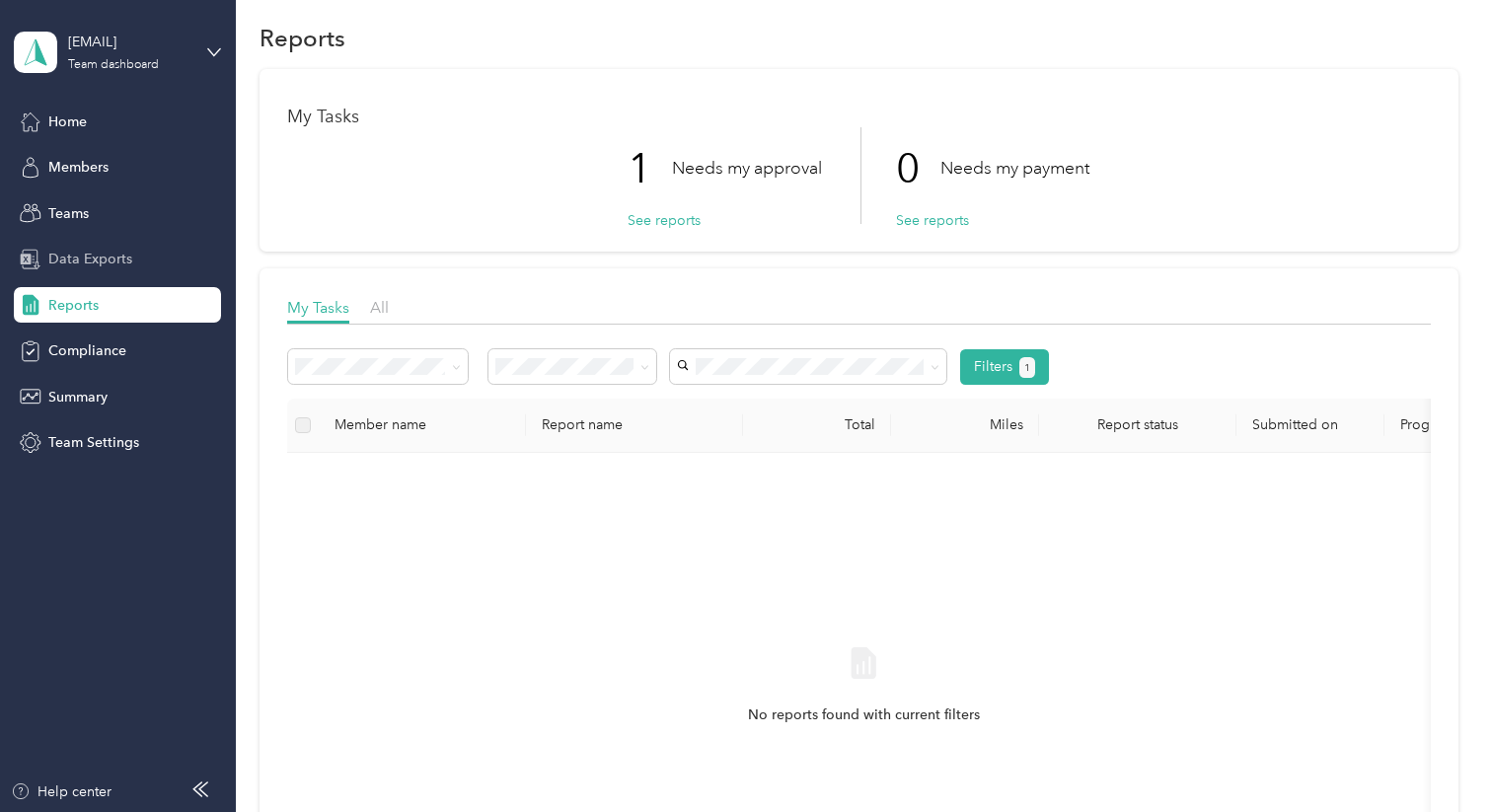 click on "Data Exports" at bounding box center [90, 258] 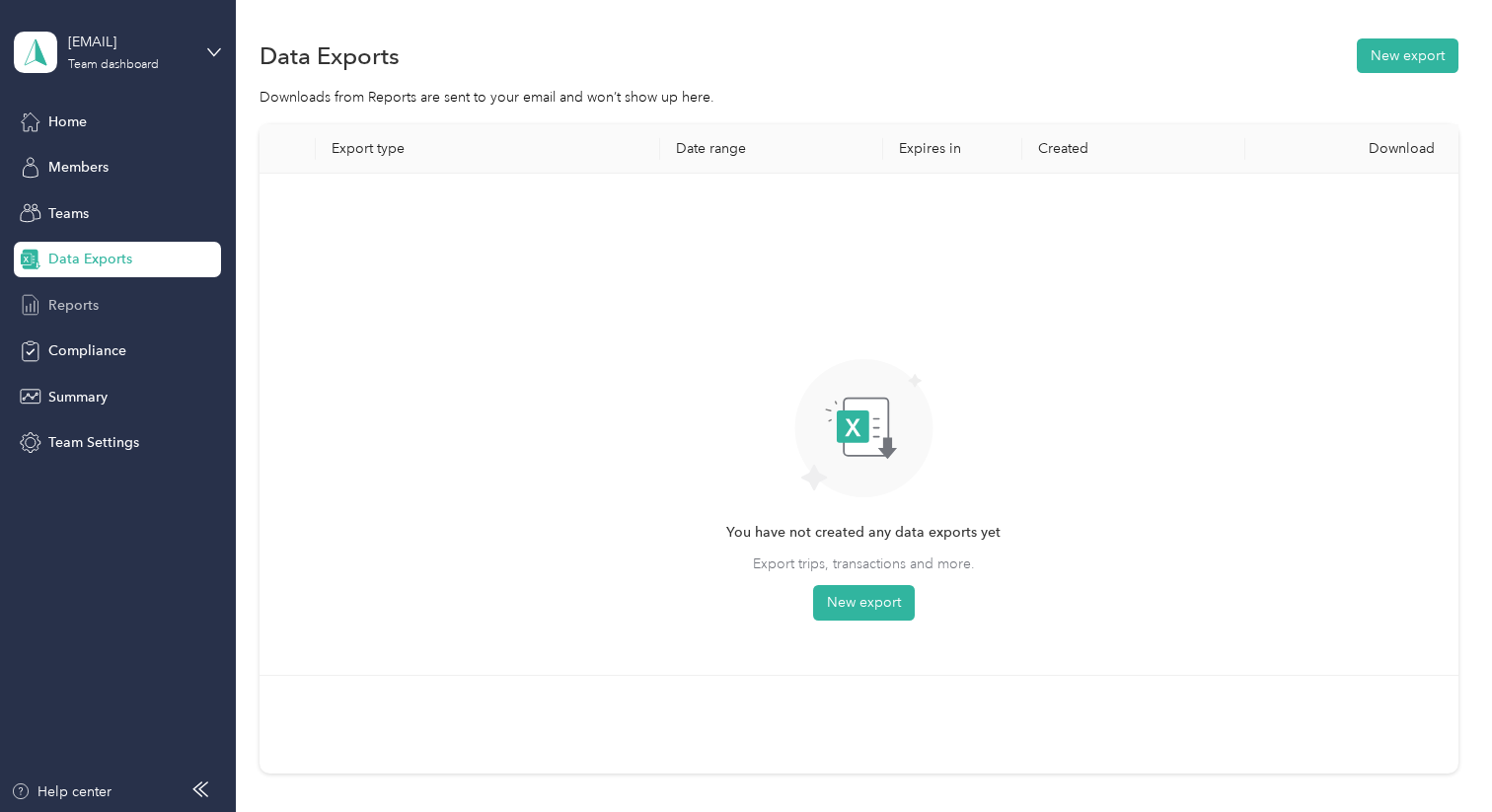 click on "Reports" at bounding box center [73, 305] 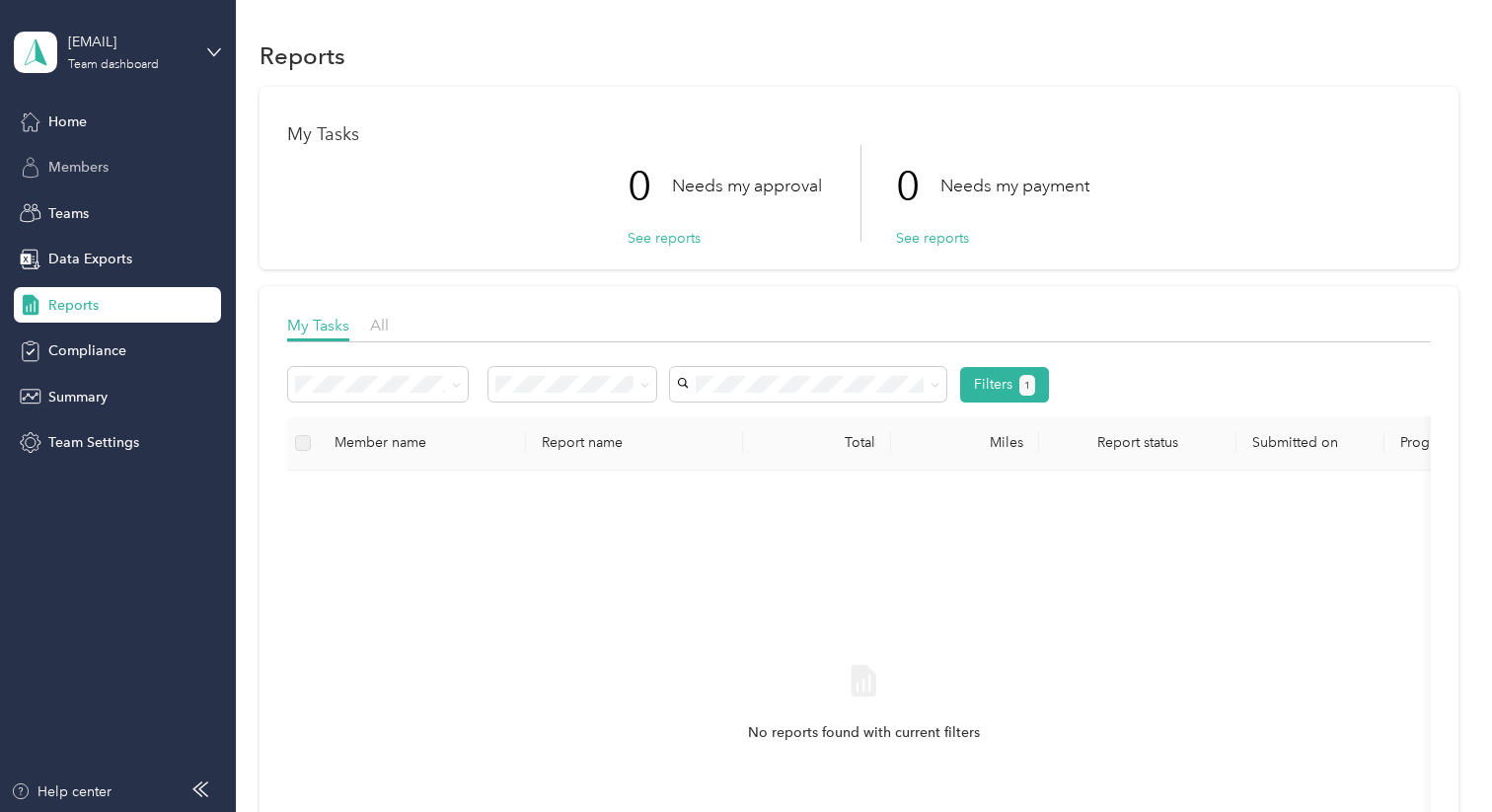 click on "Members" at bounding box center [78, 167] 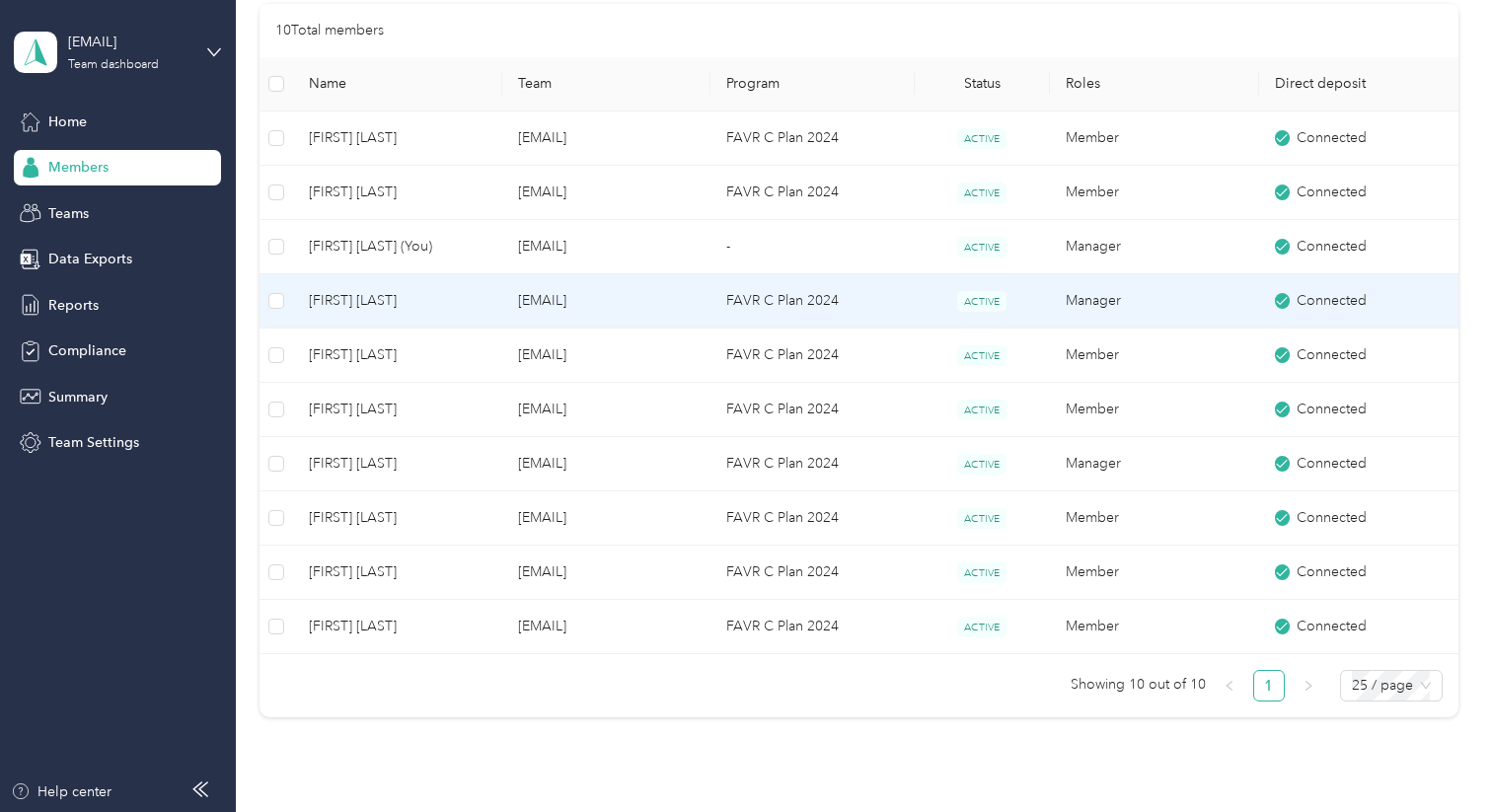 scroll, scrollTop: 258, scrollLeft: 0, axis: vertical 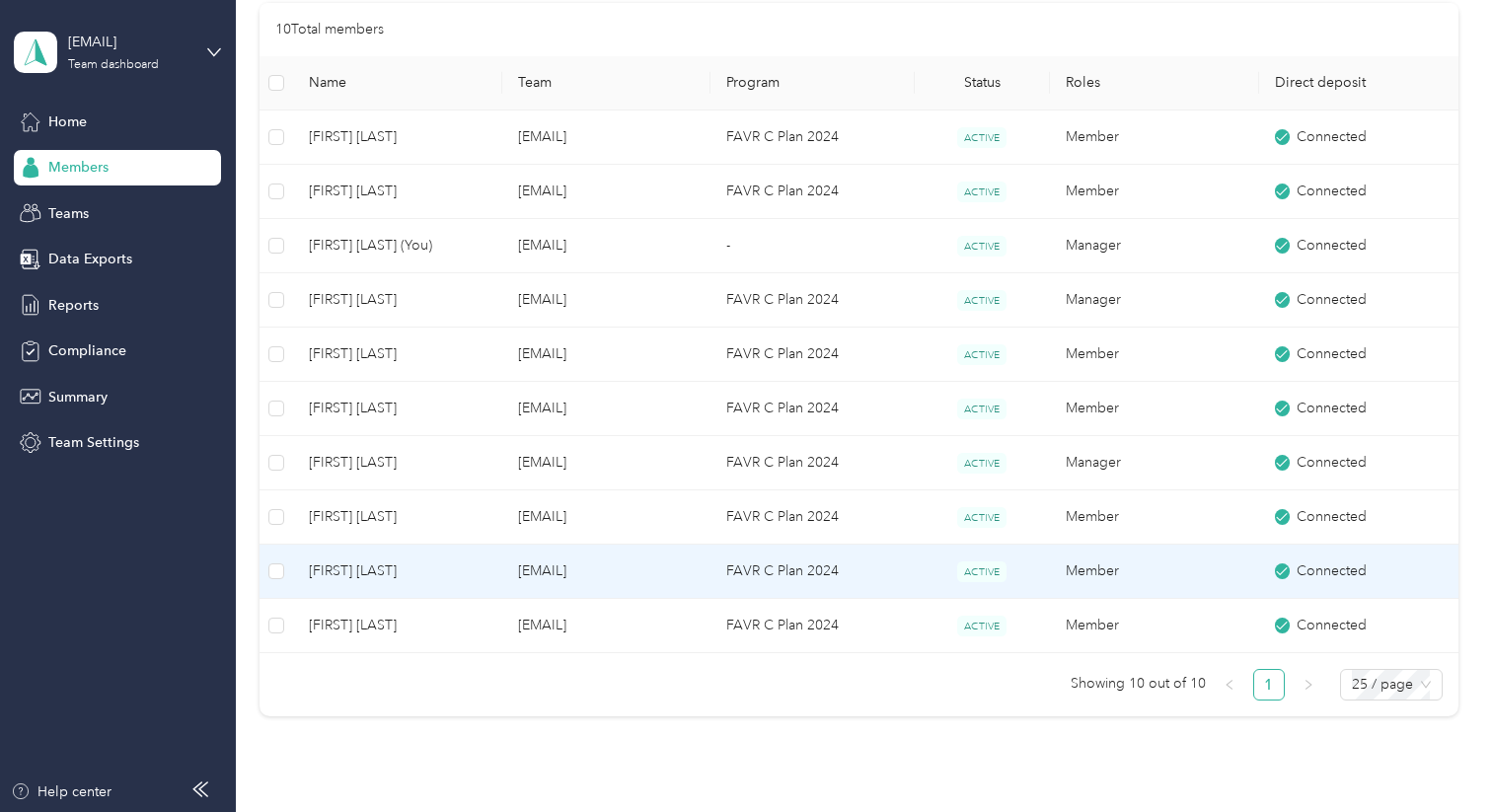 click on "[FIRST] [LAST]" at bounding box center [398, 571] 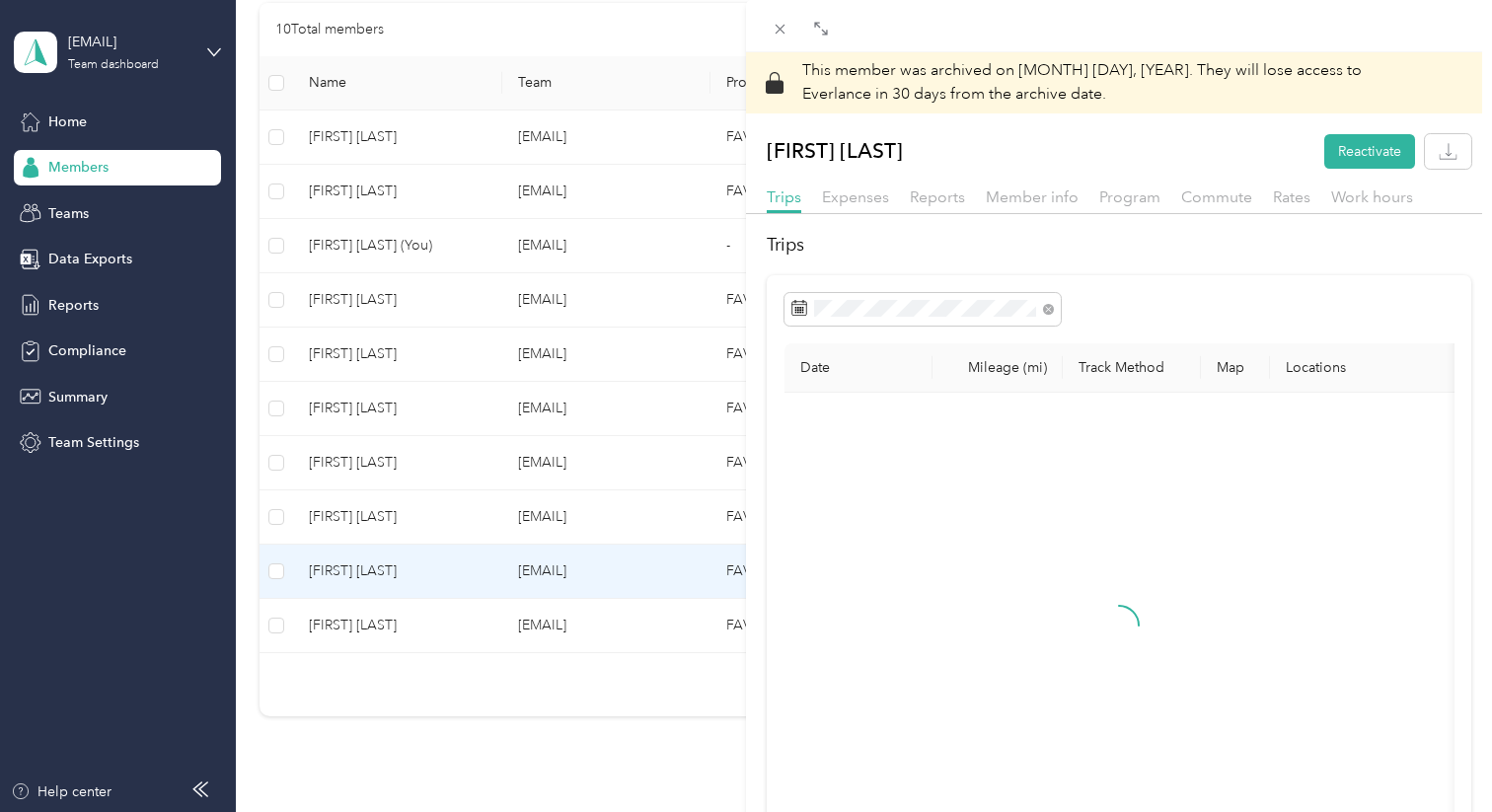 click on "This member was archived on   [MONTH] 23, [YEAR] .   They will lose access to Everlance in 30 days from the archive date. [FIRST] [LAST] Reactivate Trips Expenses Reports Member info Program Commute Rates Work hours Trips Date Mileage (mi) Track Method Map Locations Mileage value Purpose" at bounding box center (746, 406) 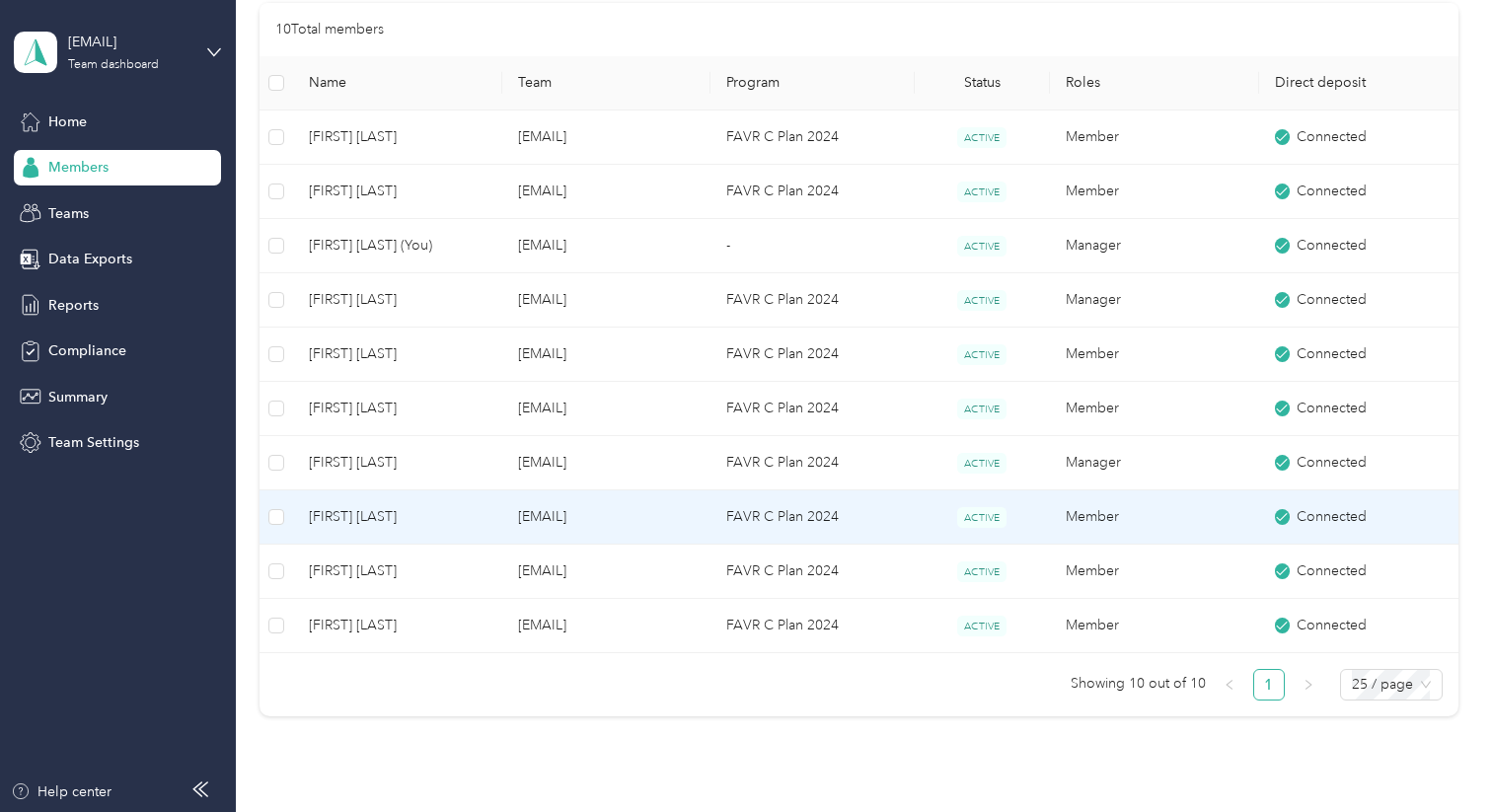 click on "[FIRST] [LAST]" at bounding box center [398, 517] 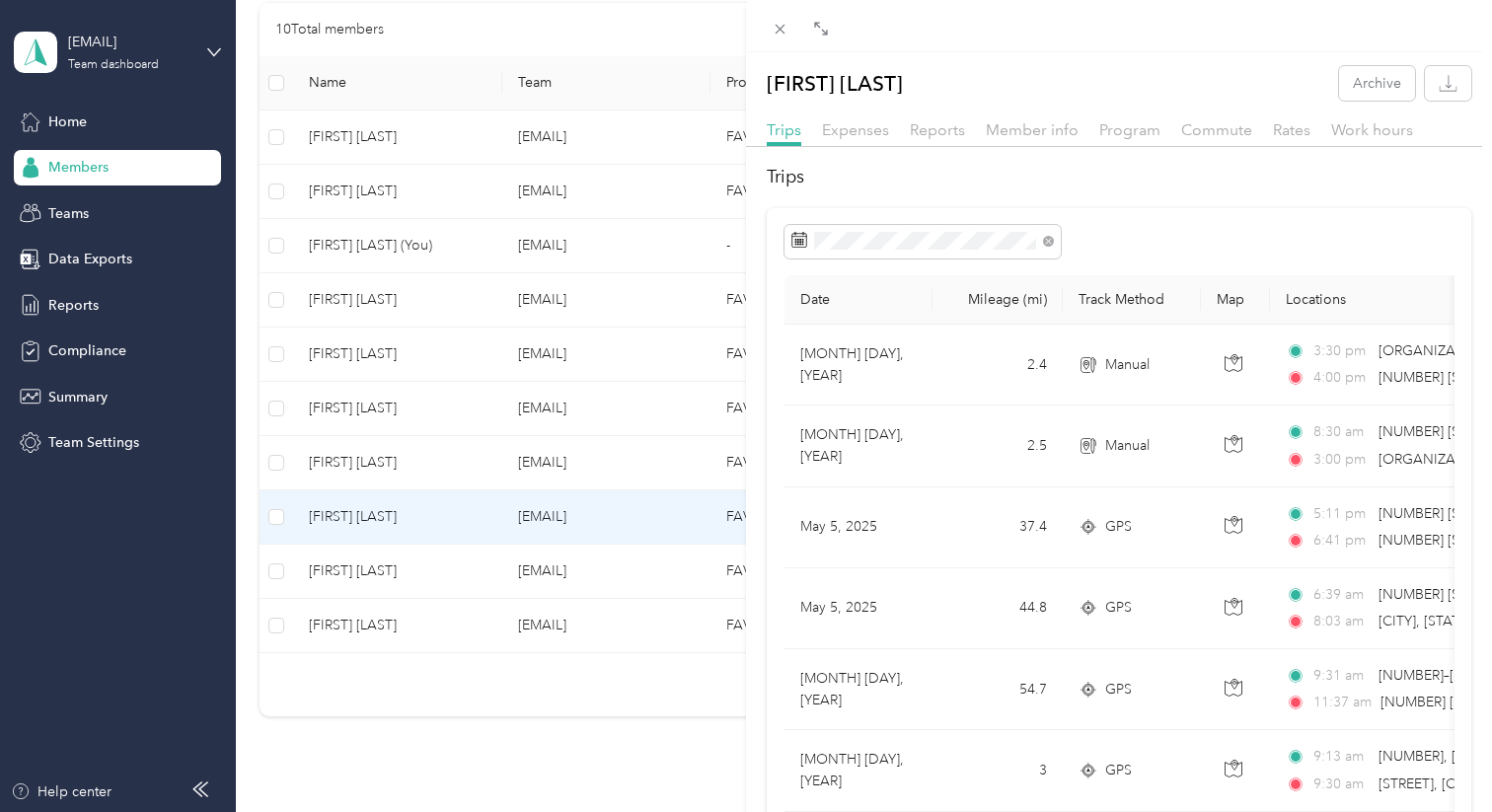 click on "[COUNTRY] [NAME] Archive Trips Expenses Reports Member info Program Commute Rates Work hours Trips Date Mileage (mi) Track Method Map Locations Mileage value Purpose               [MONTH] [DAY], [YEAR] [NUMBER] Manual [TIME] [CITY] Board Of Education [PERSON_NAME] [BUILDING_NAME], [NUMBER] [STREET], [CITY], [STATE]  [POSTAL_CODE], [COUNTRY] [TIME] [NUMBER] [CITY], [STATE], [COUNTRY] $[PRICE] [COMPANY_NAME] [MONTH] [DAY], [YEAR] [NUMBER] Manual [TIME] [NUMBER] [CITY], [STATE], [COUNTRY] [TIME] [CITY] Board Of Education [PERSON_NAME] [BUILDING_NAME], [NUMBER] [STREET], [CITY], [STATE]  [POSTAL_CODE], [COUNTRY] $[PRICE] [COMPANY_NAME] [MONTH] [DAY], [YEAR] [NUMBER] GPS [TIME] [NUMBER] [STREET], [STATE] [TIME] [NUMBER] [CITY], [STATE], [COUNTRY] $[PRICE] [COMPANY_NAME] [MONTH] [DAY], [YEAR] [NUMBER] GPS [TIME] [NUMBER] [CITY], [STATE] [TIME] [CITY], [STATE] $[PRICE] [COMPANY_NAME] [MONTH] [DAY], [YEAR] [NUMBER] GPS [TIME] [TIME] $[PRICE] [NUMBER] GPS" at bounding box center (746, 406) 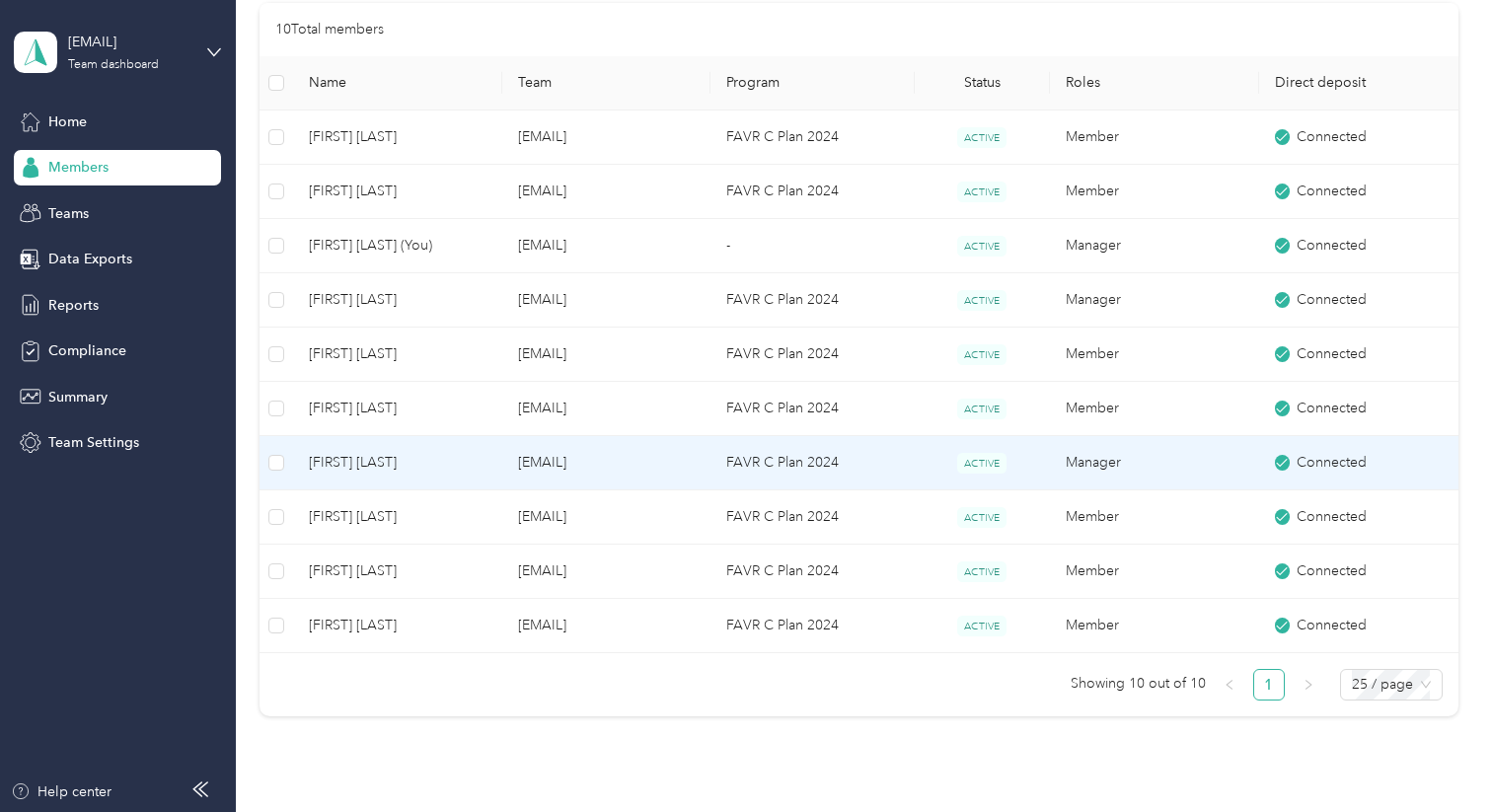 click on "[FIRST] [LAST]" at bounding box center (398, 463) 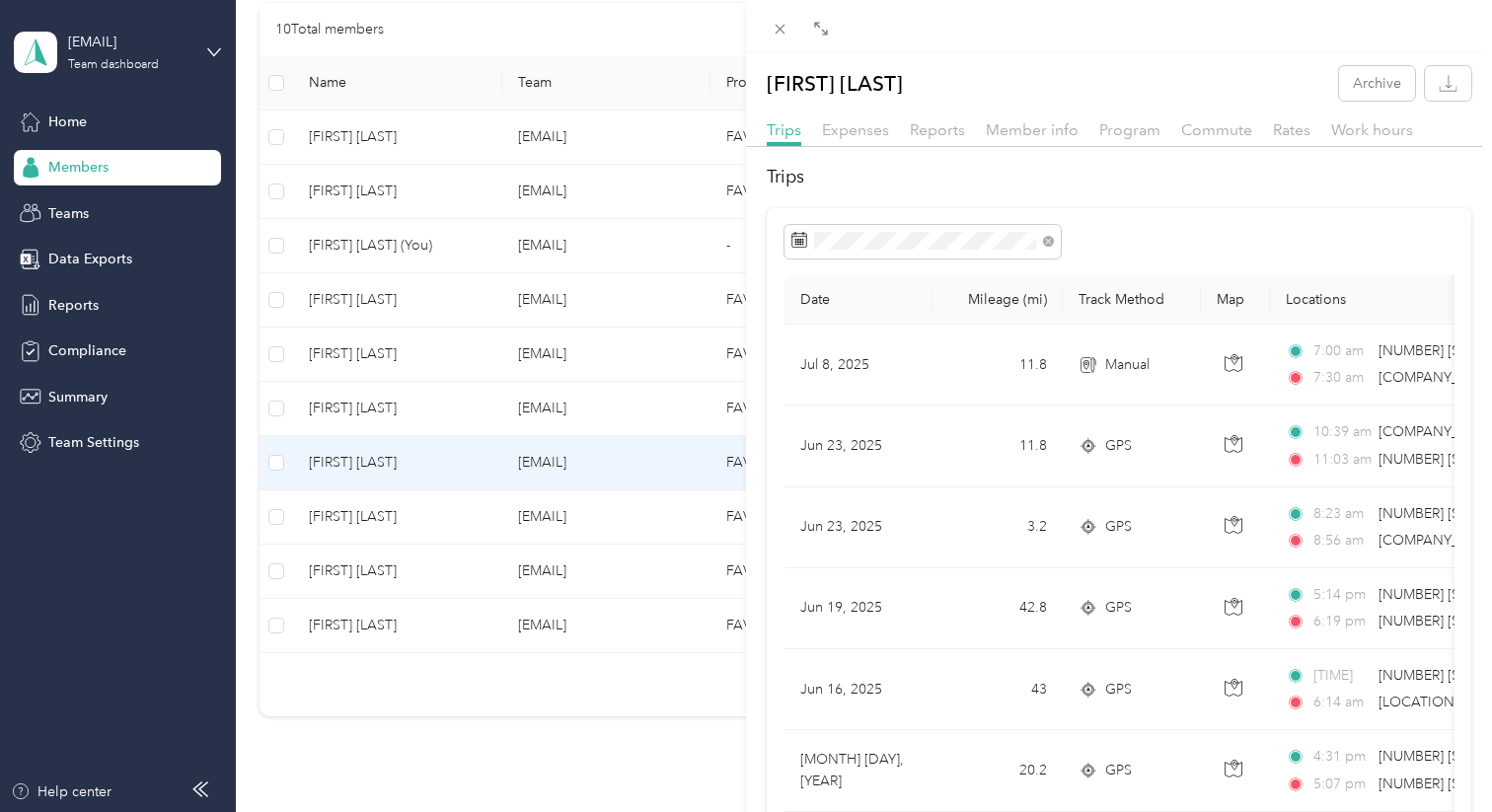 click on "[FIRST] [LAST] Archive Trips Expenses Reports Member info Program Commute Rates Work hours Trips Date Mileage (mi) Track Method Map Locations Mileage value Purpose               [MONTH] 8, [YEAR] 11.8 Manual [TIME] [NUMBER] [STREET], [CITY], [STATE], [COUNTRY] [TIME] Convergint ([NUMBER] [STREET], [CITY], [STATE]) $2.67 Convergint Technologies [MONTH] 23, [YEAR] 11.8 GPS [TIME] Convergint ([NUMBER] [STREET], [CITY], [STATE]) [TIME] [NUMBER] [STREET], [CITY], [STATE] [POSTAL_CODE], [COUNTRY]  $2.67 Convergint Technologies [MONTH] 23, [YEAR] 3.2 GPS [TIME] [NUMBER] [STREET], [CITY], [STATE] [POSTAL_CODE], [COUNTRY]  [TIME] Convergint ([NUMBER] [STREET], [CITY], [STATE]) $0.72 Convergint Technologies [MONTH] 19, [YEAR] 42.8 GPS [TIME] [NUMBER] [STREET], [CITY], [STATE] [POSTAL_CODE], [COUNTRY]  [TIME] [NUMBER] [STREET], [CITY], [STATE] [POSTAL_CODE], [COUNTRY]  $9.69 Convergint Technologies [MONTH] 16, [YEAR] 43 GPS [TIME] [NUMBER] [STREET], [CITY], [STATE] [POSTAL_CODE], [COUNTRY]  [TIME] [LOCATION], [CITY], [STATE] [POSTAL_CODE], [COUNTRY]  $9.74 Convergint Technologies GPS" at bounding box center (746, 406) 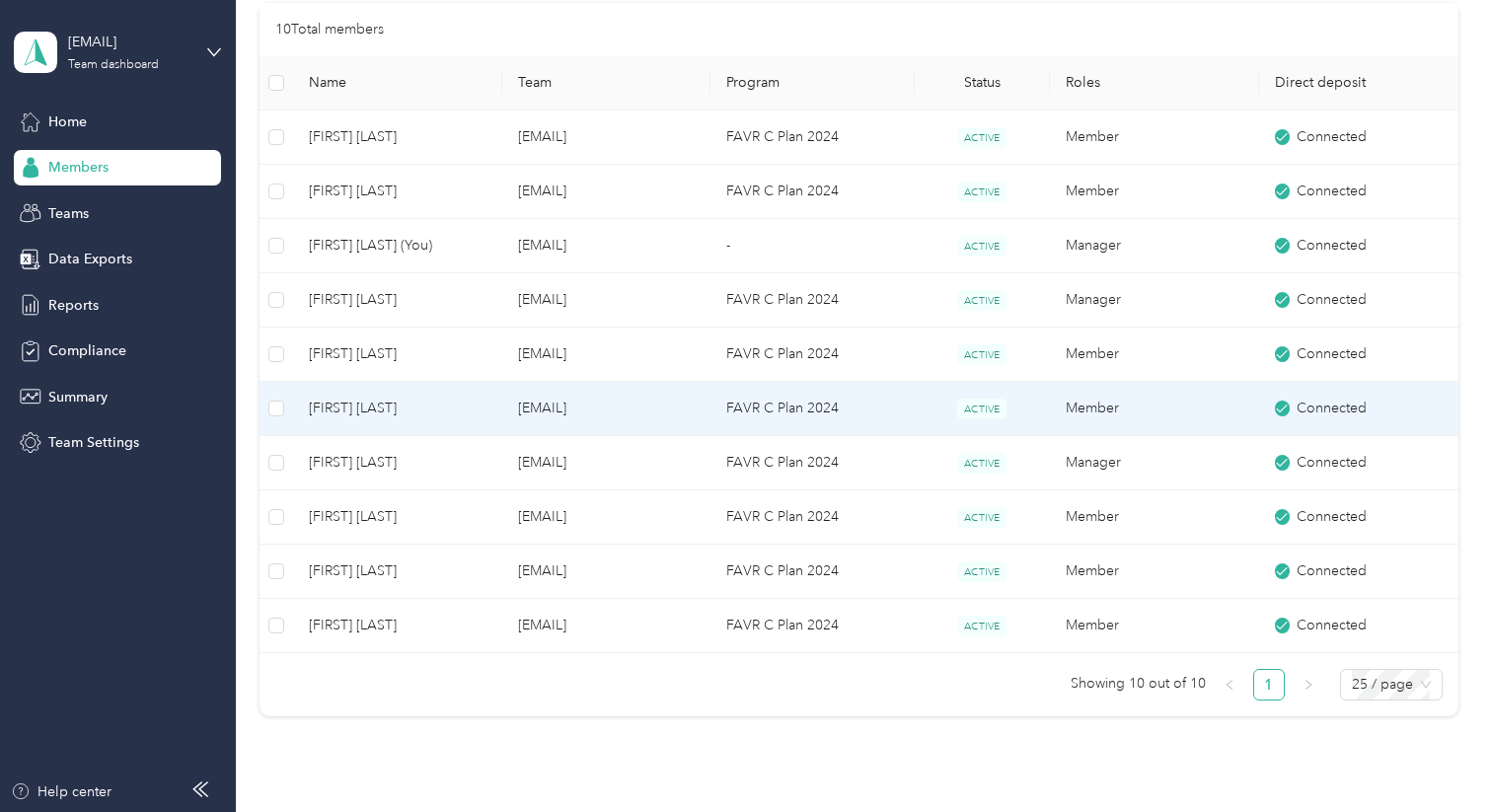 click on "[FIRST] [LAST]" at bounding box center (398, 408) 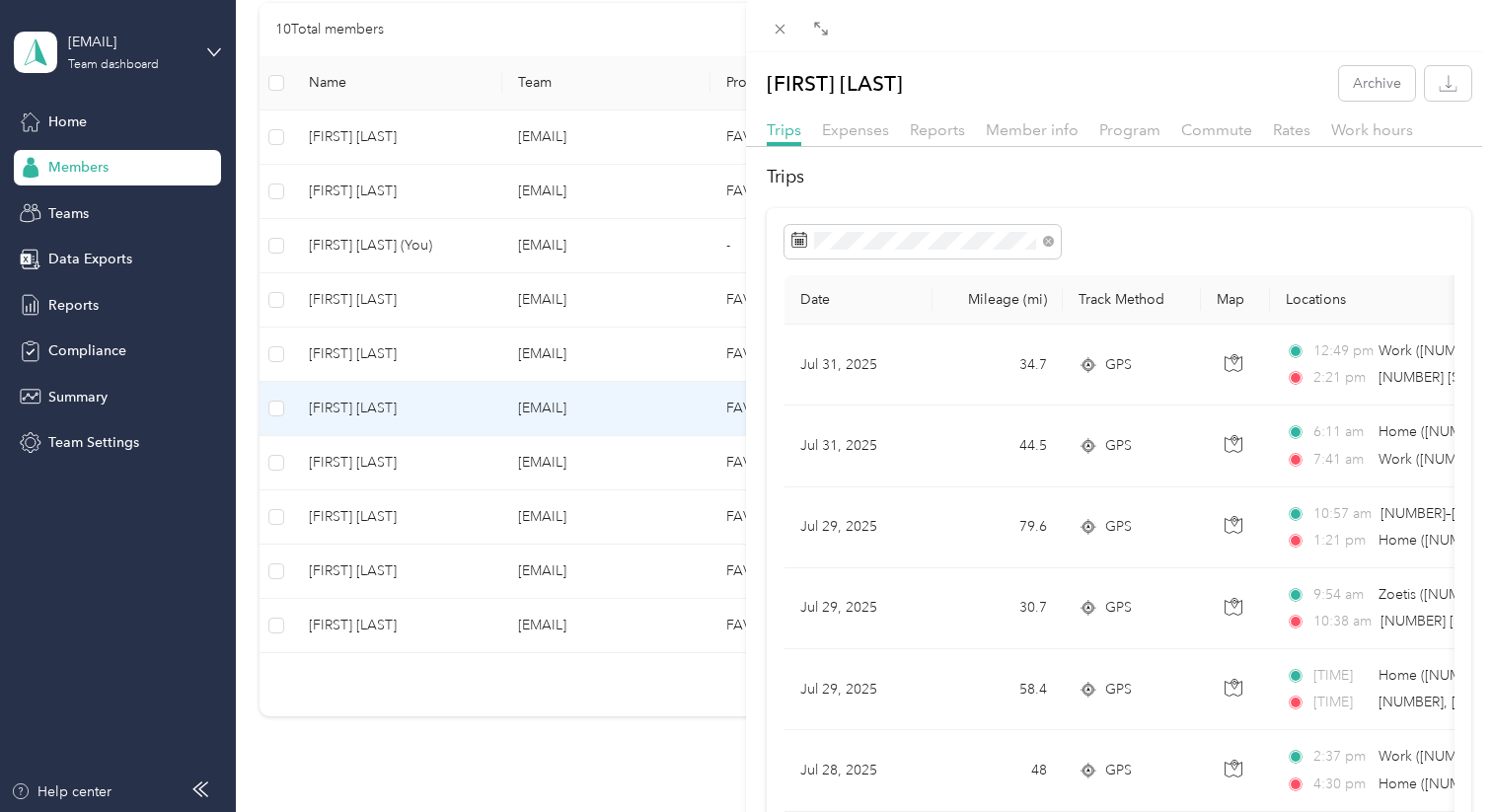 click on "[FIRST] [LAST] Archive Trips Expenses Reports Member info Program Commute Rates Work hours Trips Date Mileage (mi) Track Method Map Locations Mileage value Purpose               [MONTH] 31, [YEAR] 34.7 GPS [TIME] Work ([NUMBER] [STREET], [CITY], [STATE], [COUNTRY] , [CITY], [STATE]) [TIME] [NUMBER] [STREET], [CITY], [STATE] $7.61 Convergint Technologies [MONTH] 31, [YEAR] 44.5 GPS [TIME] Home ([NUMBER] [STREET], [CITY], [STATE], [COUNTRY] , [CITY], [STATE]) [TIME] Work ([NUMBER] [STREET], [CITY], [STATE], [COUNTRY] , [CITY], [STATE]) $9.75 Convergint Technologies [MONTH] 29, [YEAR] 79.6 GPS [TIME] [NUMBER]–[NUMBER] [STREET], [CITY], [STATE] [TIME] Home ([NUMBER] [STREET], [CITY], [STATE], [COUNTRY] , [CITY], [STATE]) $17.45 Convergint Technologies [MONTH] 29, [YEAR] 30.7 GPS [TIME] Zoetis ([NUMBER] [STREET], [CITY], [STATE], [COUNTRY] , [CITY], [STATE]) [TIME] [NUMBER] [STREET], [CITY], [STATE] $6.73 Convergint Technologies [MONTH] 29, [YEAR] 58.4 GPS [TIME] Home ([NUMBER] [STREET], [CITY], [STATE], [COUNTRY] , [CITY], [STATE]) [TIME]" at bounding box center (746, 406) 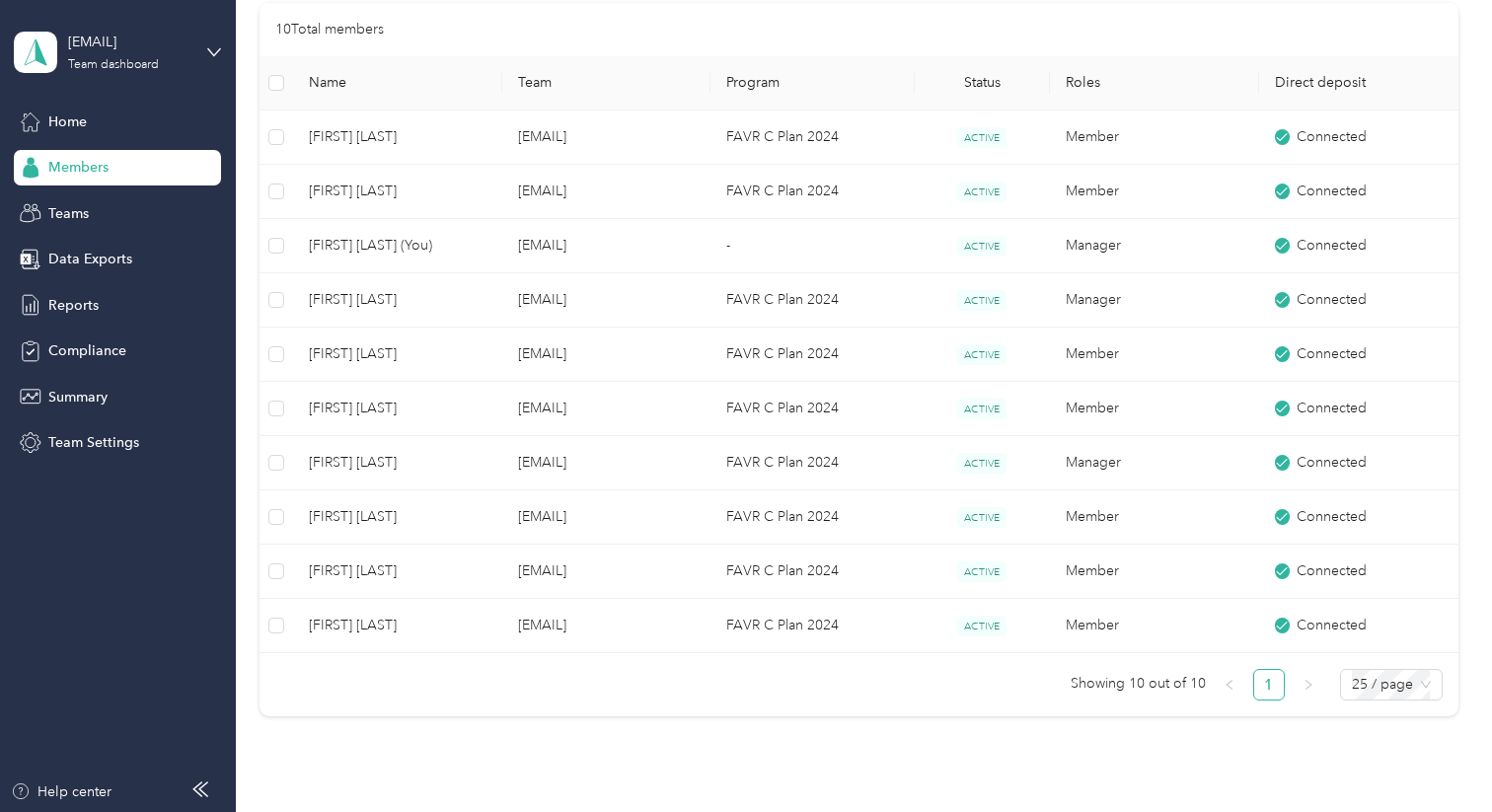 click on "Summary" at bounding box center (78, 397) 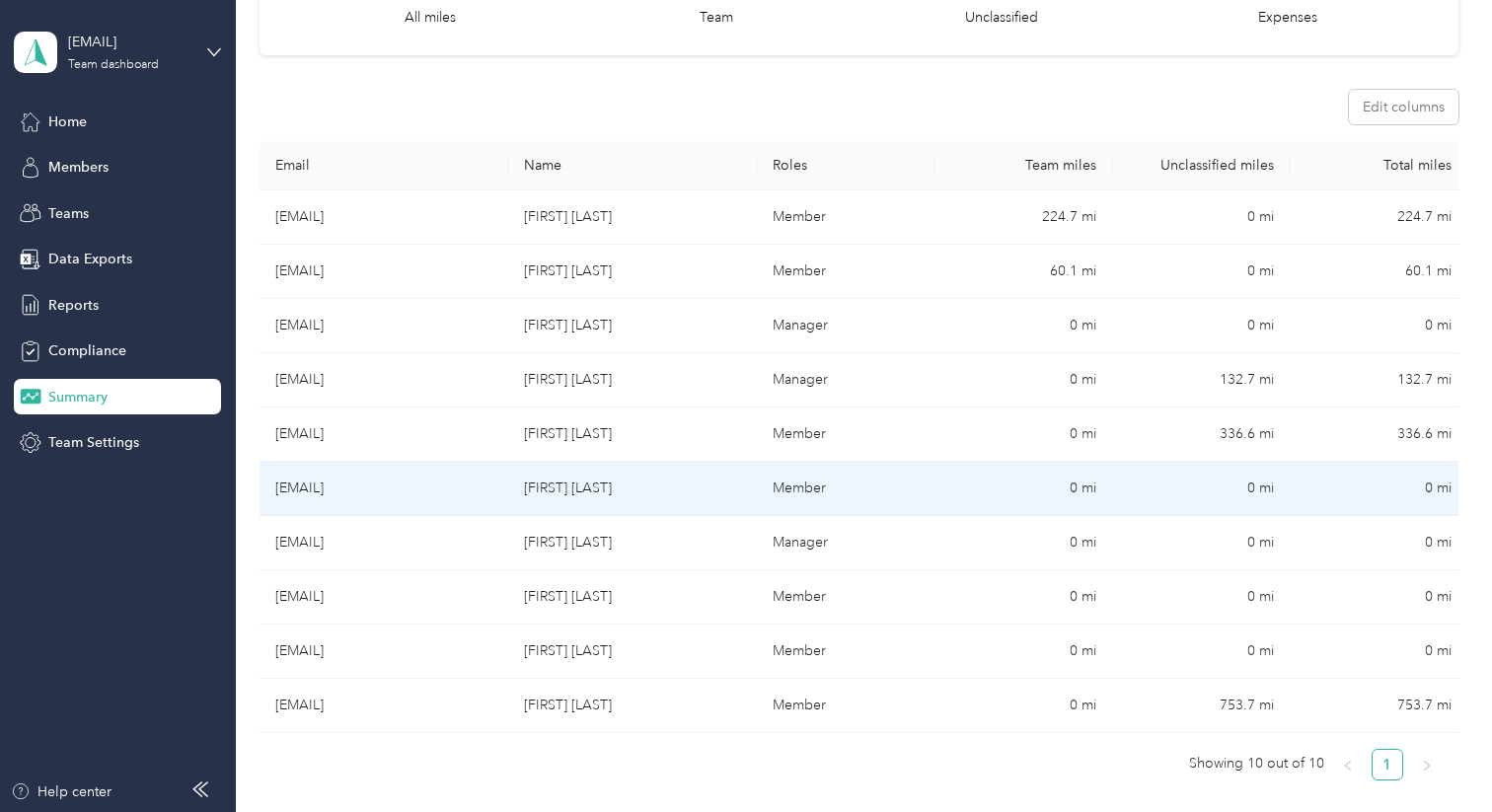 scroll, scrollTop: 215, scrollLeft: 0, axis: vertical 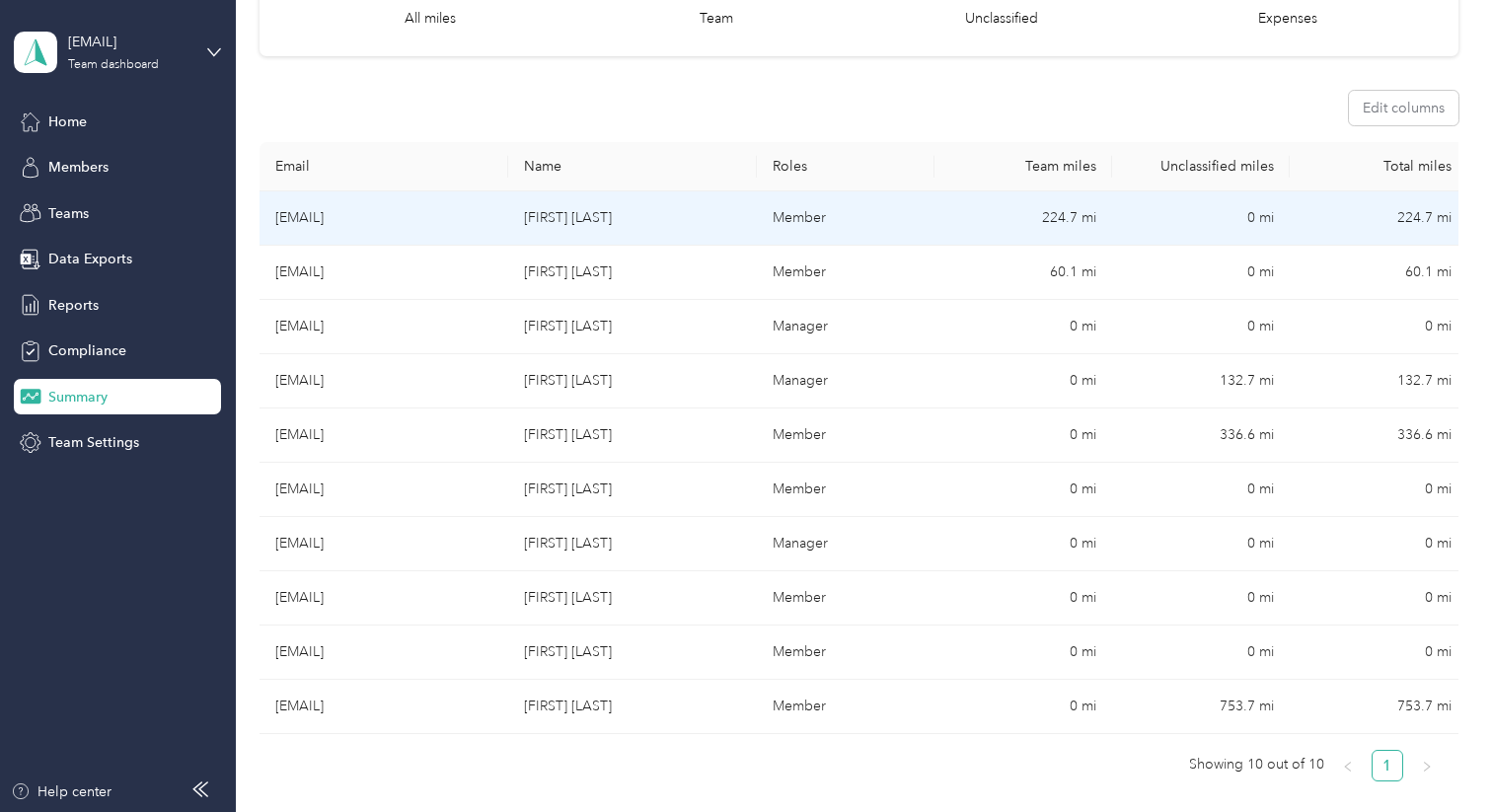 click on "[EMAIL]" at bounding box center [384, 218] 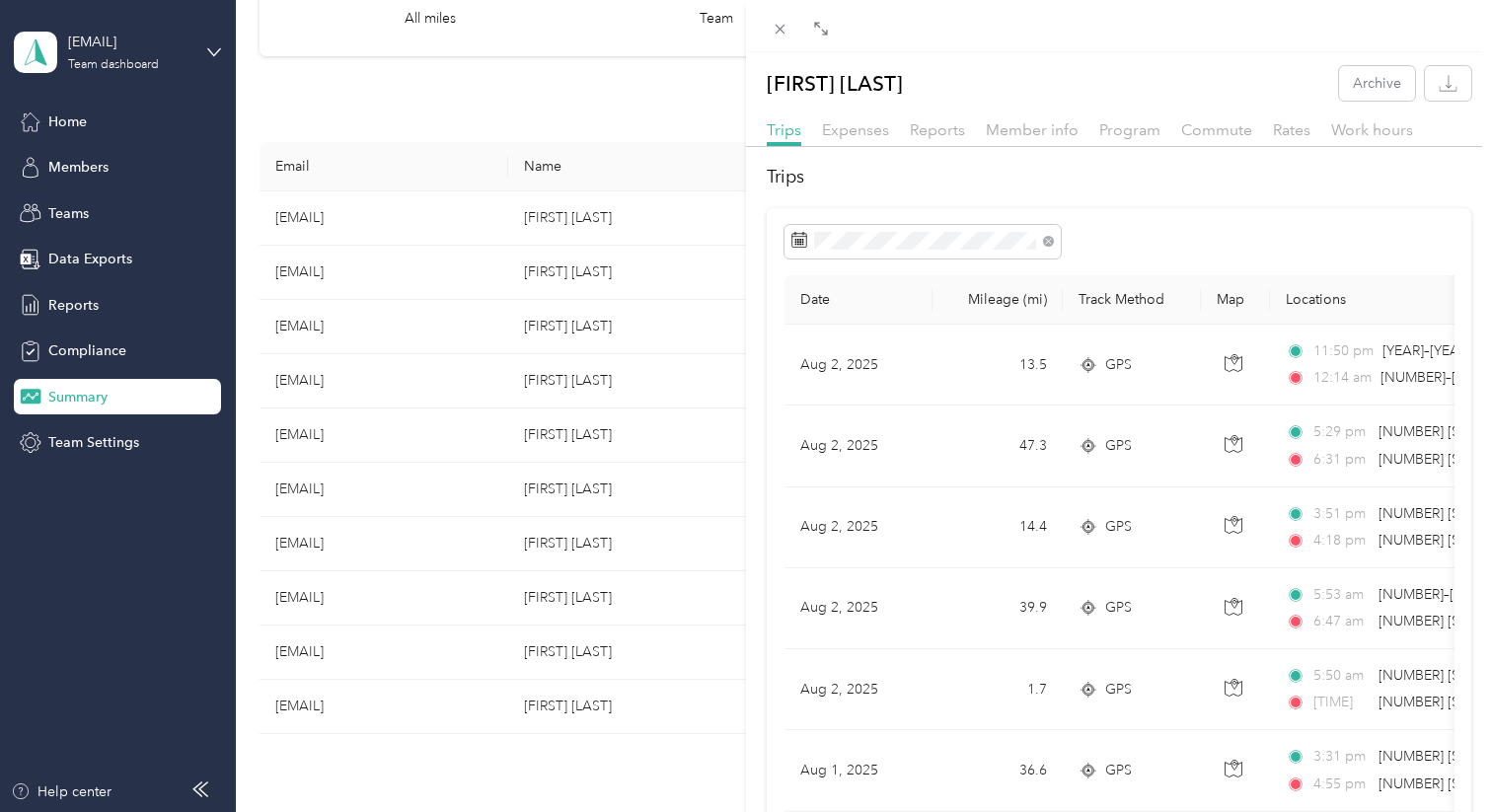 click on "[FIRST] [LAST] Archive Trips Expenses Reports Member info Program Commute Rates Work hours Trips Date Mileage (mi) Track Method Map Locations Mileage value Purpose               [MONTH] 2, [YEAR] 13.5 GPS [TIME] [NUMBER]–[NUMBER] [STREET], [CITY], [STATE] [TIME] [NUMBER]–[NUMBER] [STREET], [CITY], [STATE] $2.91 Convergint Technologies [MONTH] 2, [YEAR] 47.3 GPS [TIME] [NUMBER] [STREET], [CITY], [STATE] [TIME] [NUMBER] [STREET], [CITY], [STATE] $10.18 Convergint Technologies [MONTH] 2, [YEAR] 14.4 GPS [TIME] [NUMBER] [STREET], [CITY], [STATE] [TIME] [NUMBER] [STREET], [CITY], [STATE] $3.10 Convergint Technologies [MONTH] 2, [YEAR] 39.9 GPS [TIME] [NUMBER]–[NUMBER] [STREET], [CITY], [STATE] [TIME] [NUMBER] [STREET], [CITY], [STATE] $8.59 Convergint Technologies [MONTH] 2, [YEAR] 1.7 GPS [TIME] [NUMBER] [STREET], [CITY], [STATE] [TIME] [NUMBER] [STREET], [CITY], [STATE] $0.37 Convergint Technologies [MONTH] 1, [YEAR] 36.6 GPS [TIME] [NUMBER] [STREET], [CITY], [STATE] [TIME] [NUMBER] [STREET], [CITY], [STATE] $7.88 20.1" at bounding box center [746, 406] 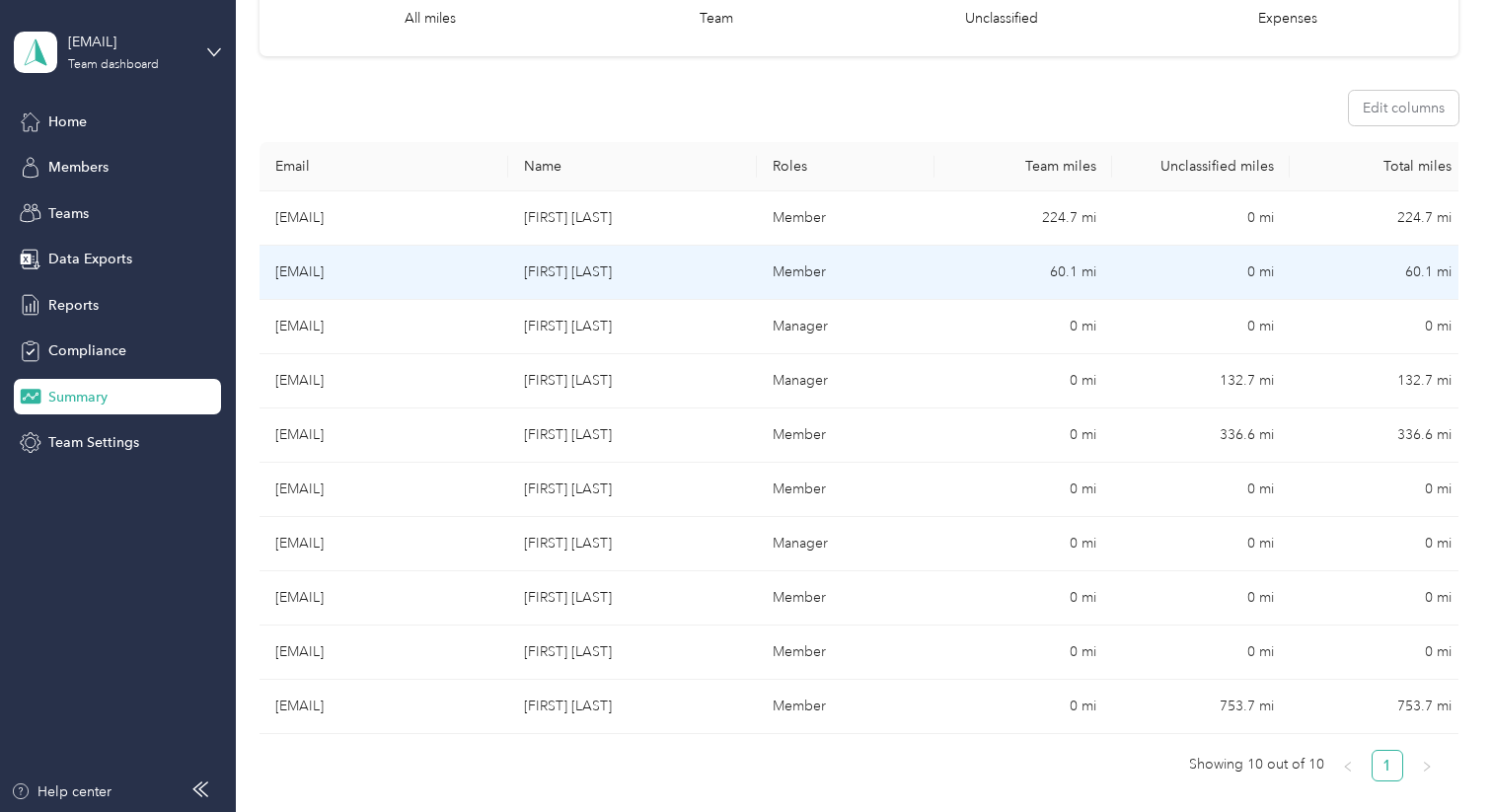 click on "[EMAIL]" at bounding box center (384, 272) 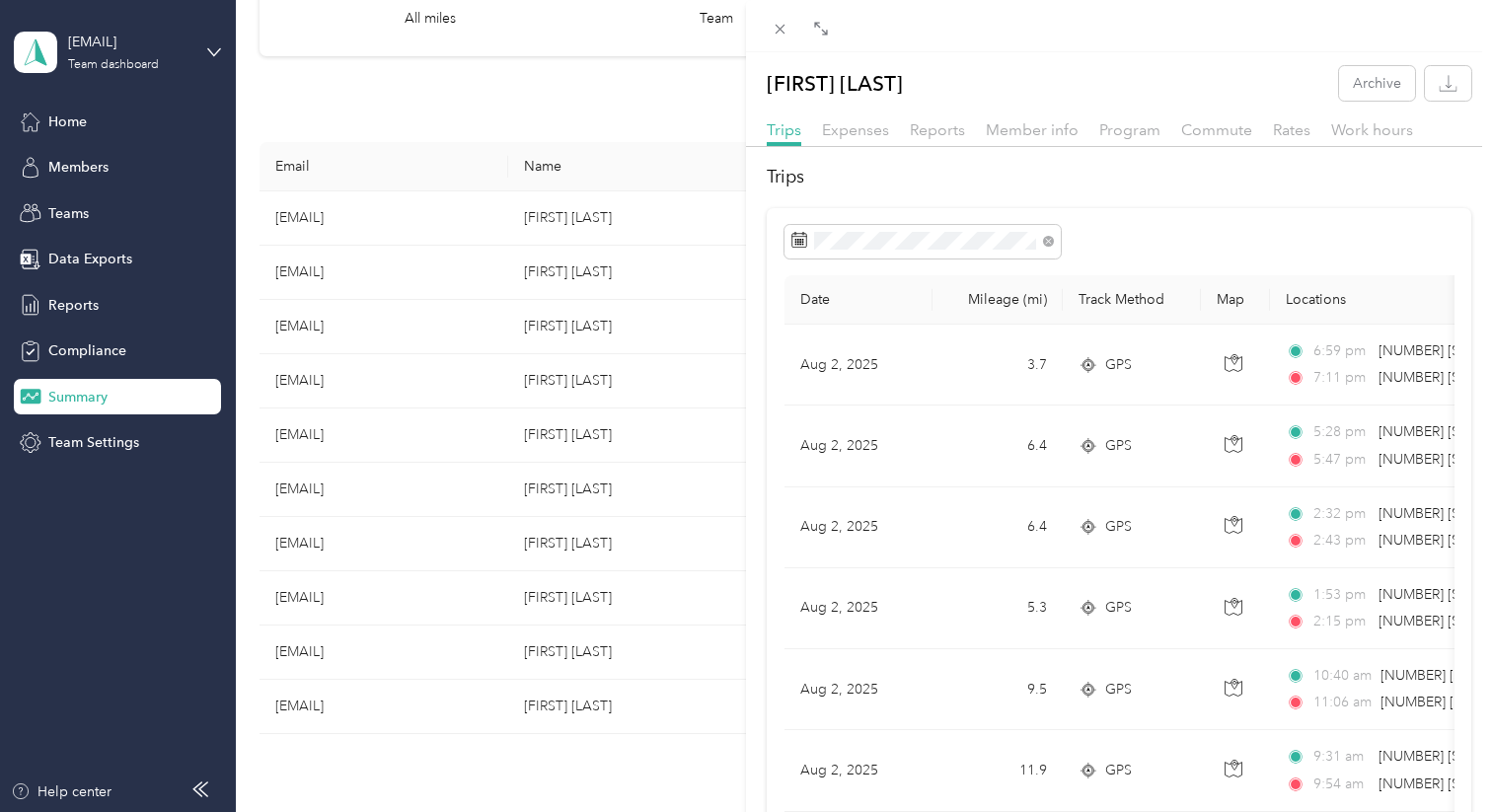 click on "[FIRST] [LAST] Archive Trips Expenses Reports Member info Program Commute Rates Work hours Trips Date Mileage (mi) Track Method Map Locations Mileage value Purpose               [MONTH] 2, [YEAR] 3.7 GPS 6:59 pm [NUMBER] [STREET], [CITY], [STATE] 7:11 pm [NUMBER] [STREET], [CITY], [STATE] $0.81 Convergint Technologies [MONTH] 2, [YEAR] 6.4 GPS 5:28 pm [NUMBER] [STREET], [CITY], [STATE] 5:47 pm [NUMBER] [STREET], [CITY], [STATE] $1.40 Convergint Technologies [MONTH] 2, [YEAR] 6.4 GPS 2:32 pm [NUMBER] [STREET], [CITY], [STATE] 2:43 pm [NUMBER] [STREET], [CITY], [STATE] $1.40 Convergint Technologies [MONTH] 2, [YEAR] 5.3 GPS 1:53 pm [NUMBER] [STREET], [CITY], [STATE] 2:15 pm [NUMBER] [STREET], [CITY], [STATE] $1.16 Convergint Technologies [MONTH] 2, [YEAR] 9.5 GPS 10:40 am [NUMBER] [STREET], [CITY], [STATE] 11:06 am [NUMBER] [STREET], [CITY], [STATE] $2.08 Convergint Technologies [MONTH] 2, [YEAR] 11.9 GPS 9:31 am [NUMBER] [STREET], [CITY], [STATE] 9:54 am [NUMBER] [STREET], [CITY], [STATE] $2.61 Convergint Technologies [MONTH] 1, [YEAR] 7.4 GPS $1.62" at bounding box center [746, 406] 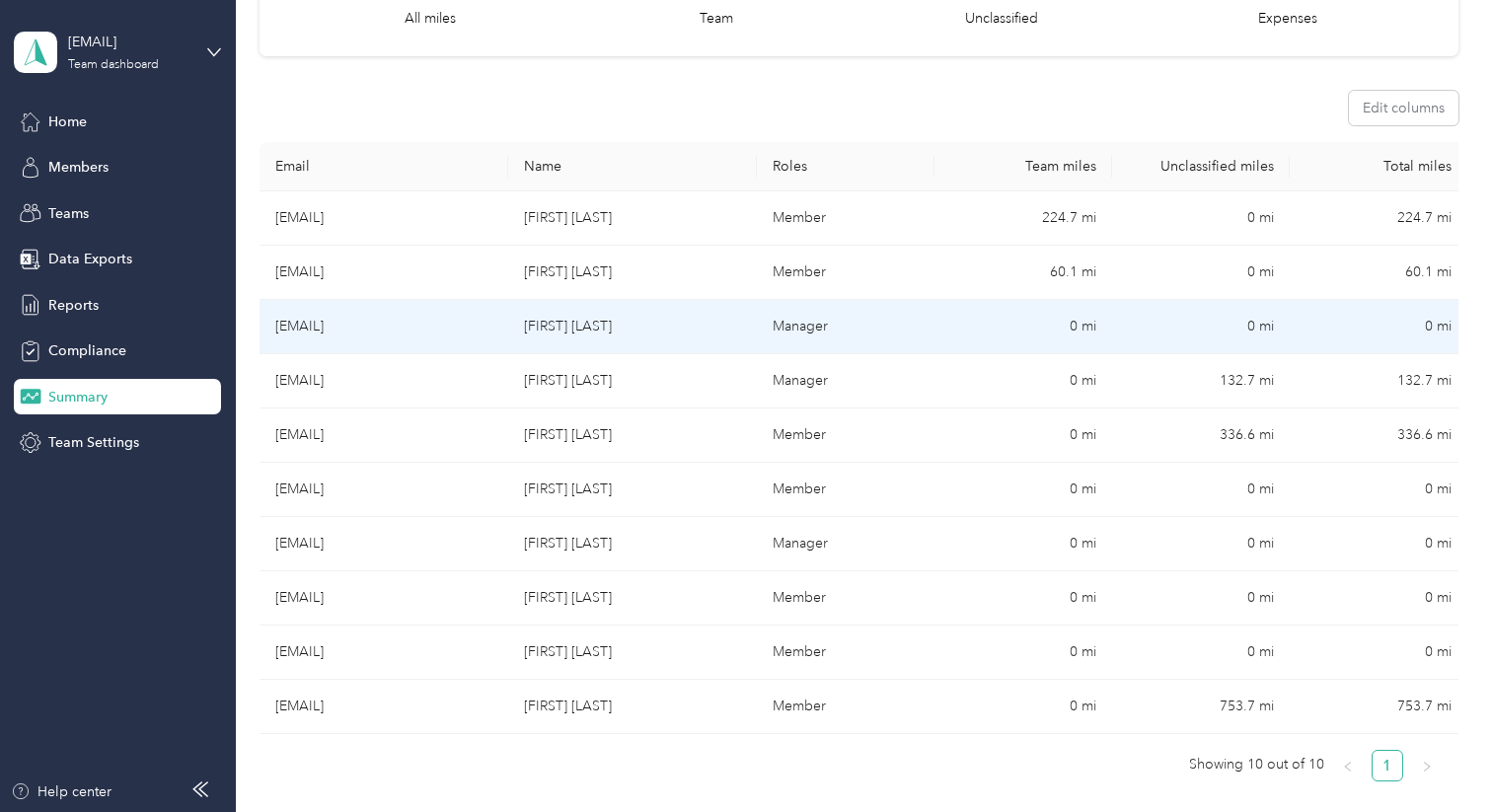click on "[EMAIL]" at bounding box center (384, 327) 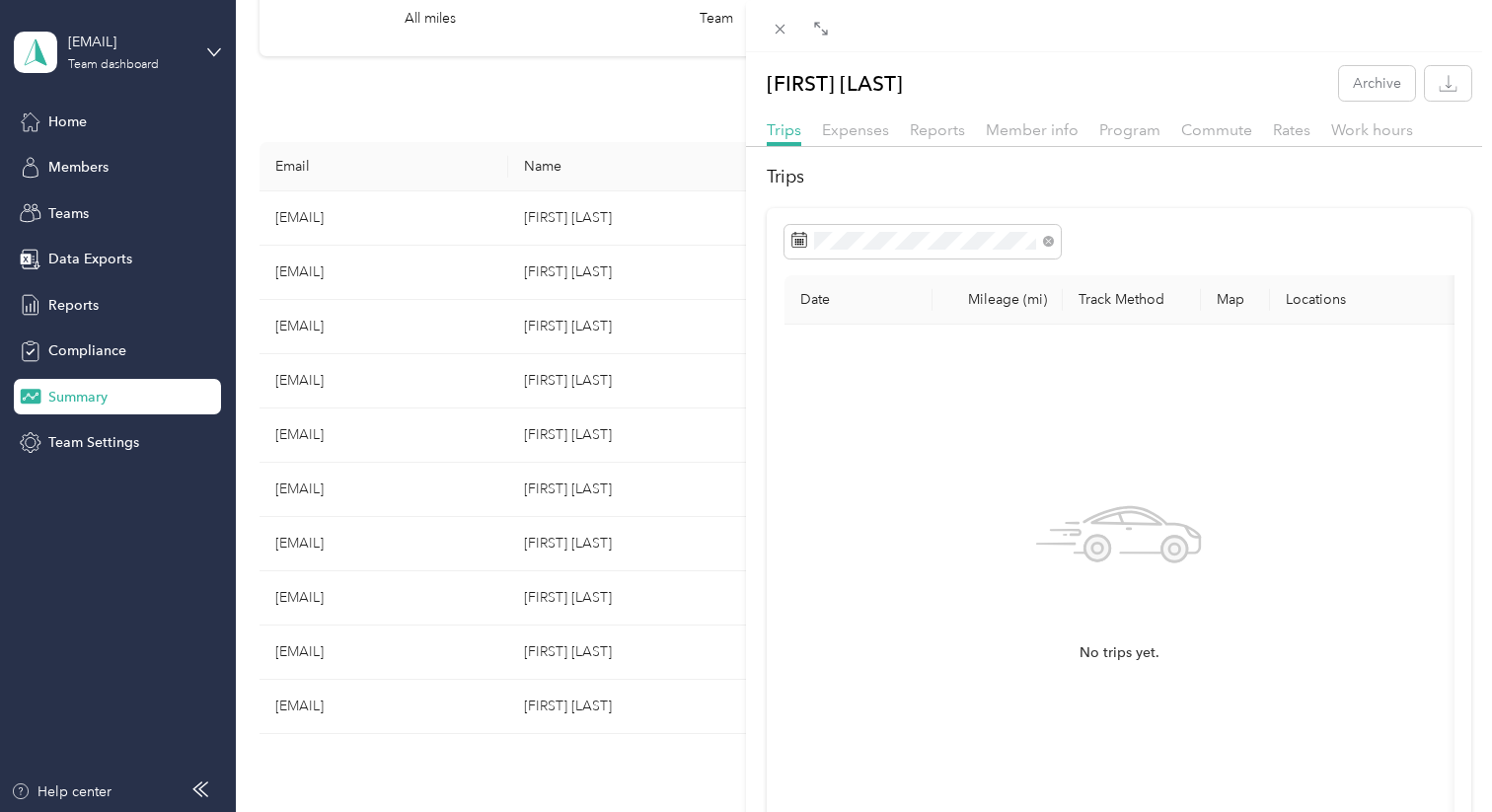 click on "[FIRST] [LAST] Archive Trips Expenses Reports Member info Program Commute Rates Work hours Trips Date Mileage (mi) Track Method Map Locations Mileage value Purpose               No trips yet." at bounding box center (746, 406) 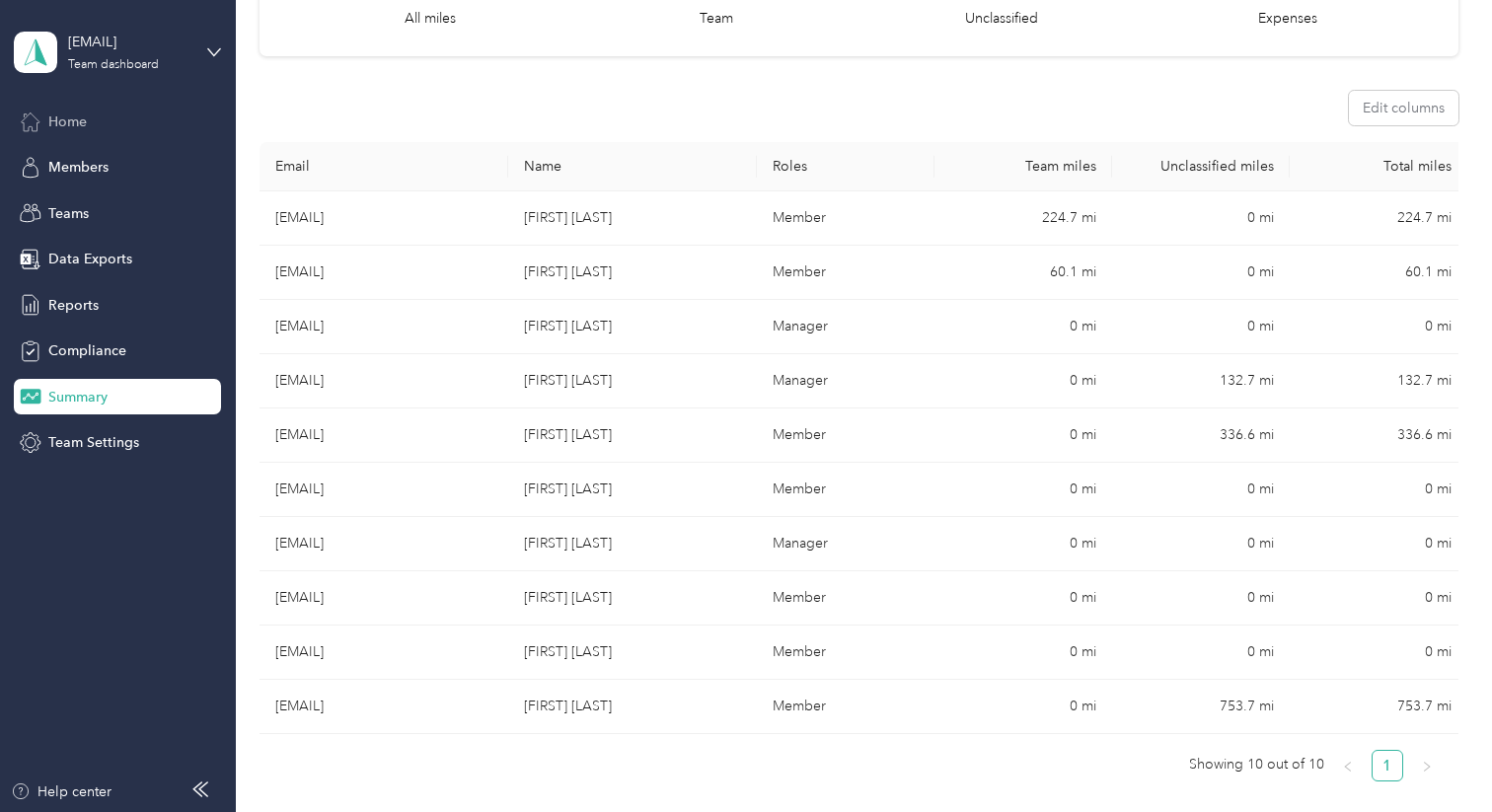 click on "Home" at bounding box center [67, 121] 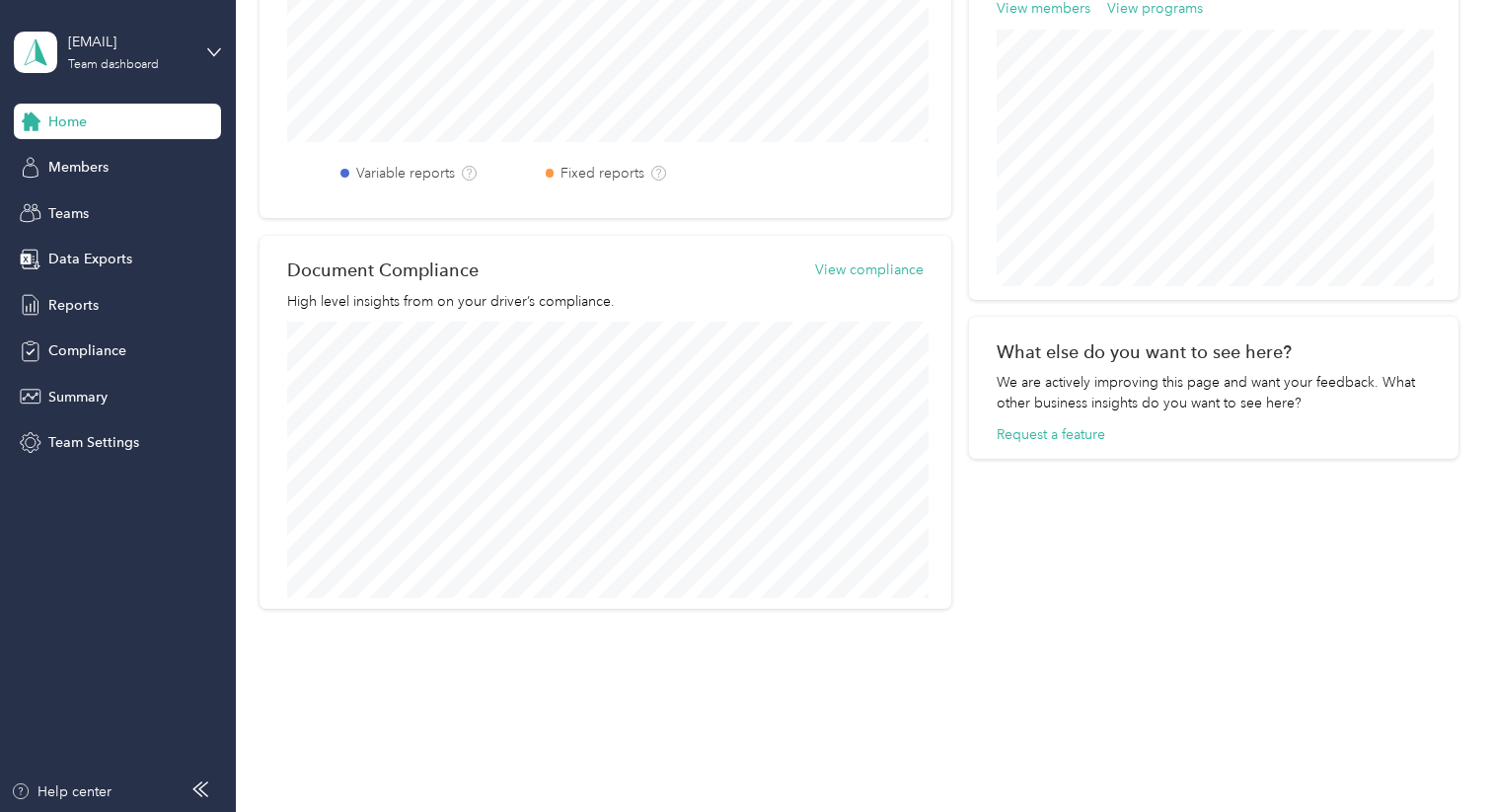 scroll, scrollTop: 0, scrollLeft: 0, axis: both 